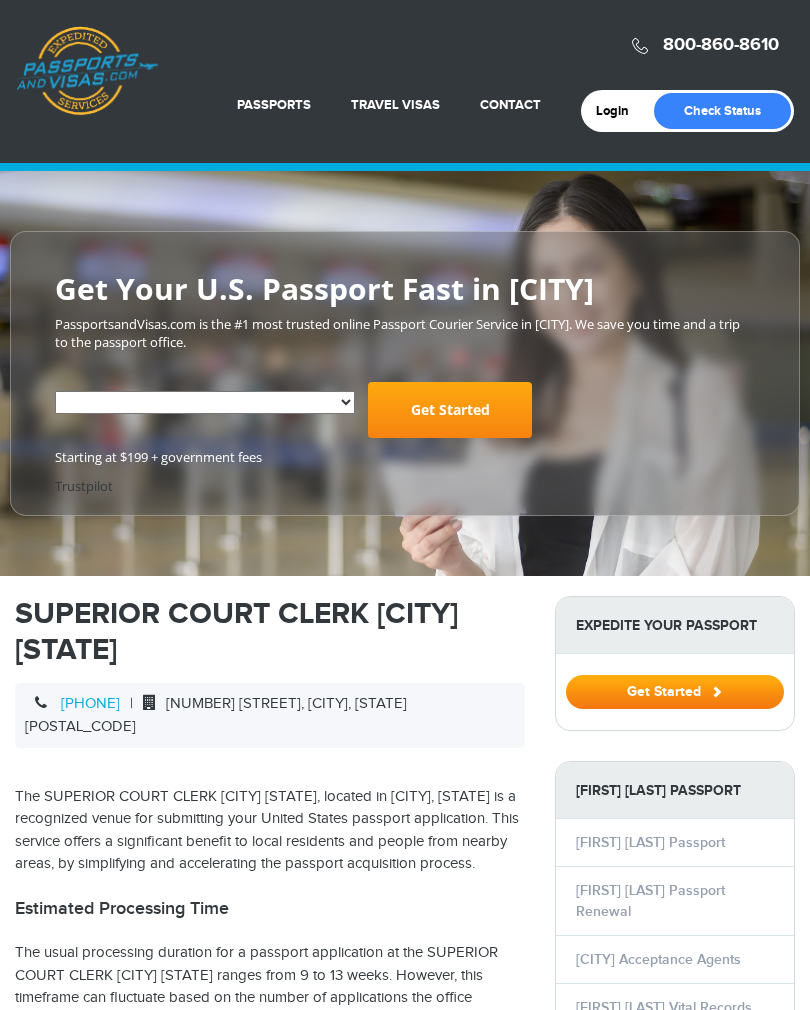 scroll, scrollTop: 0, scrollLeft: 0, axis: both 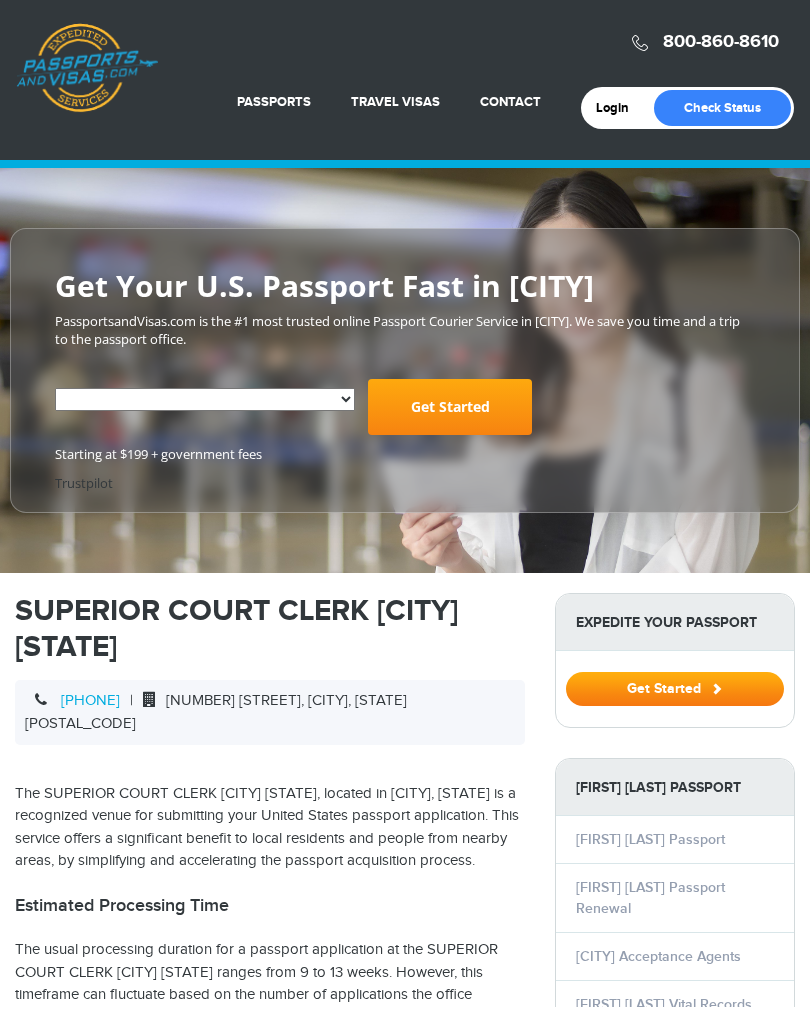 select on "**********" 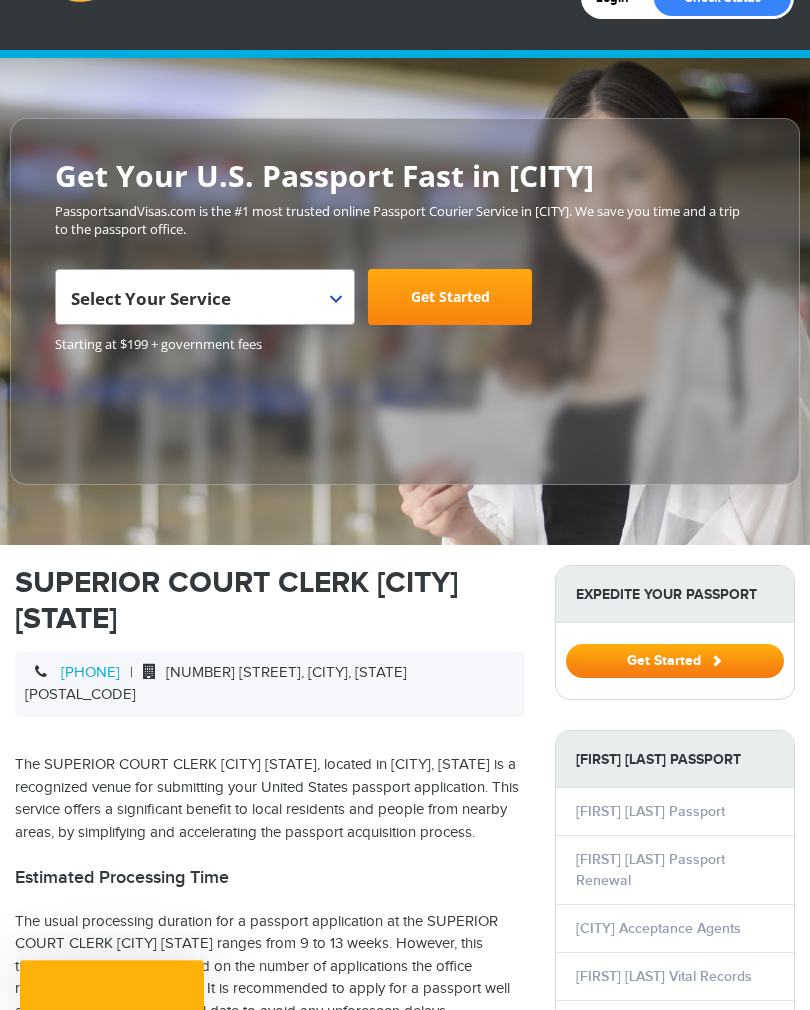 scroll, scrollTop: 0, scrollLeft: 0, axis: both 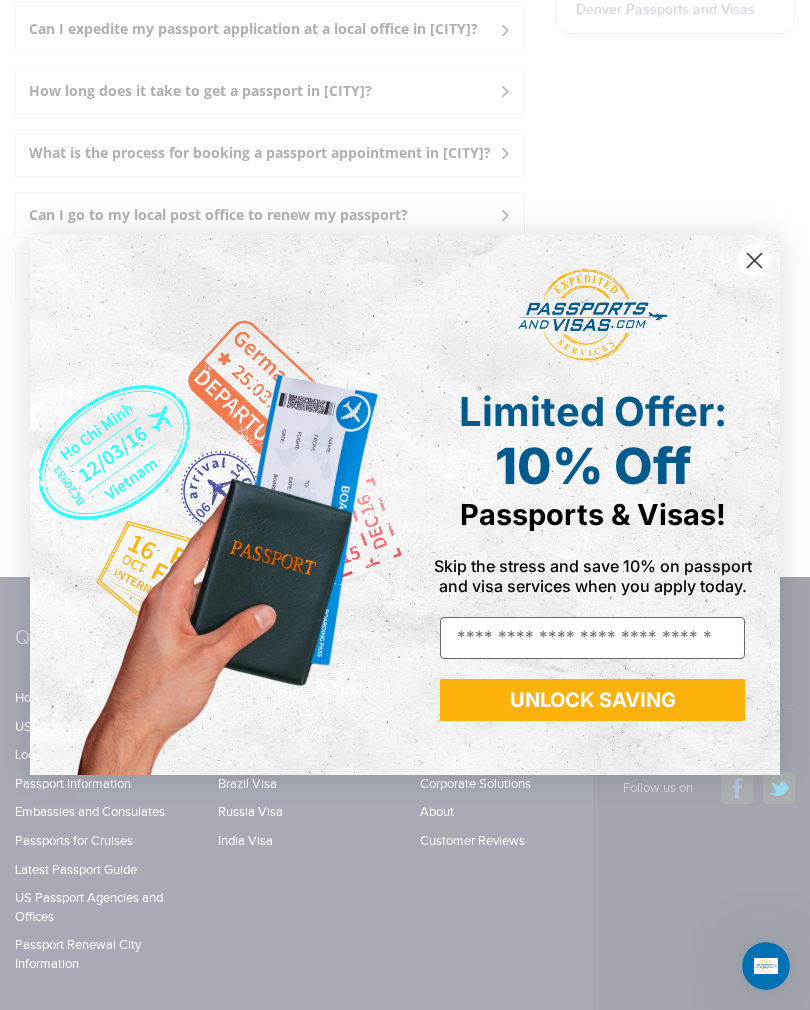 click on "Close dialog Limited Offer:
10% Off Passports & Visas! Skip the stress and save 10% on passport and visa services when you apply today. Email UNLOCK SAVING ******" at bounding box center (405, 505) 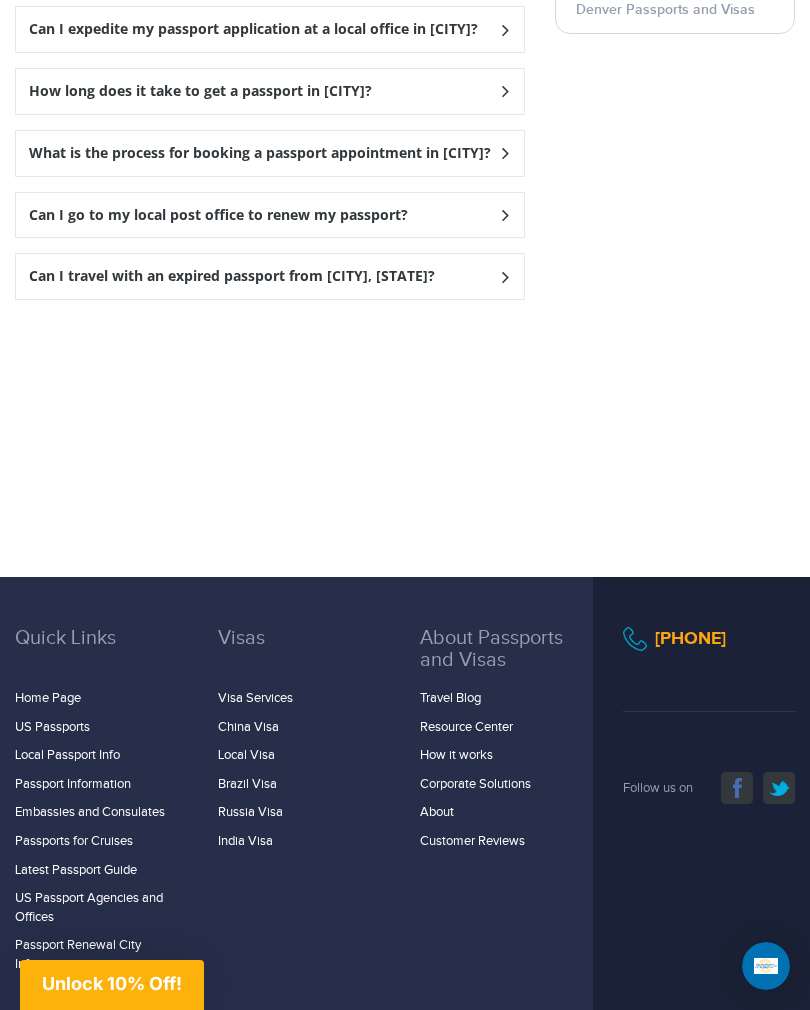 click at bounding box center (504, 29) 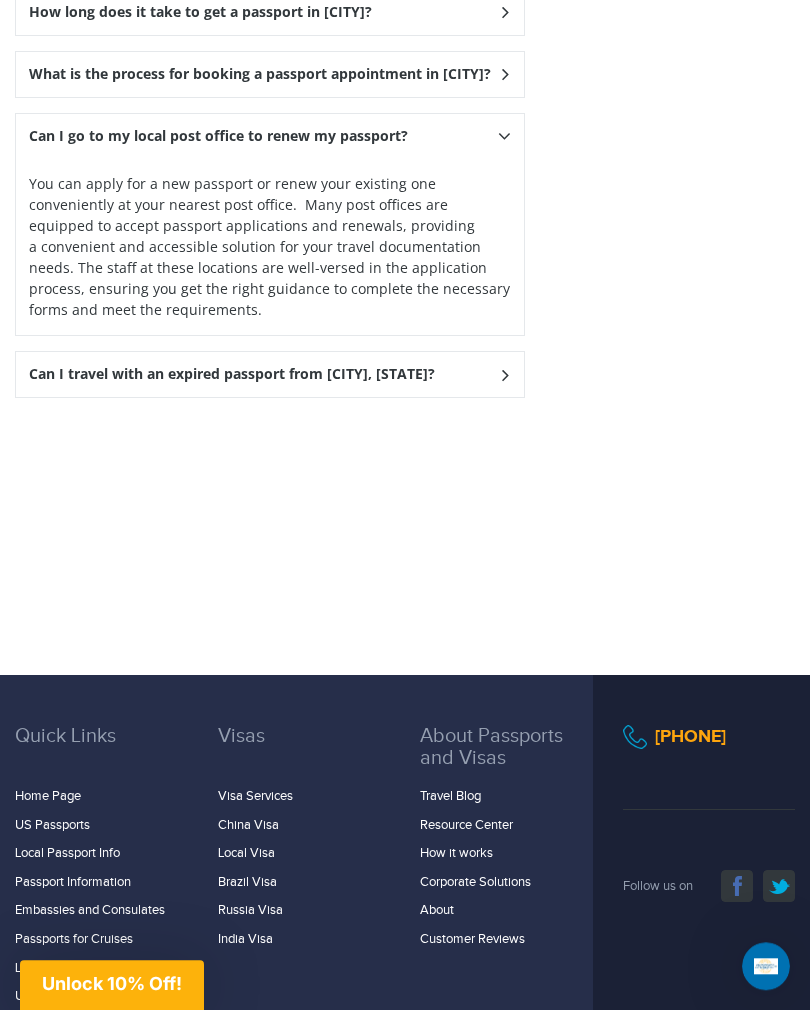 scroll, scrollTop: 3173, scrollLeft: 0, axis: vertical 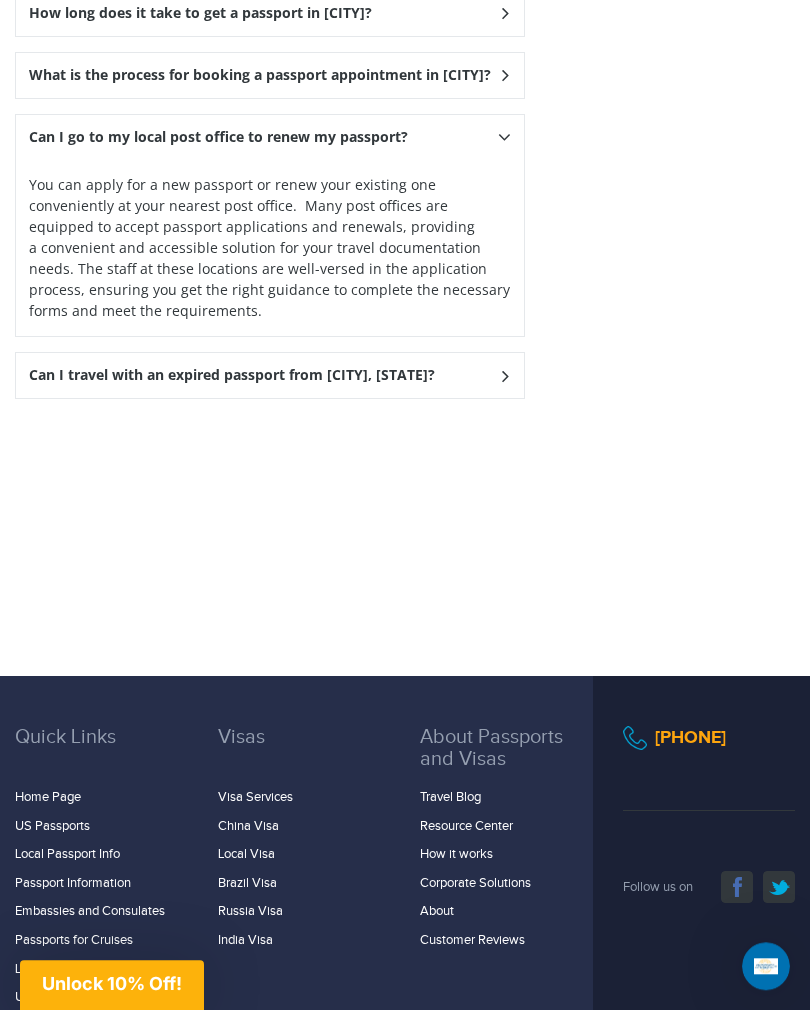 click at bounding box center [504, -49] 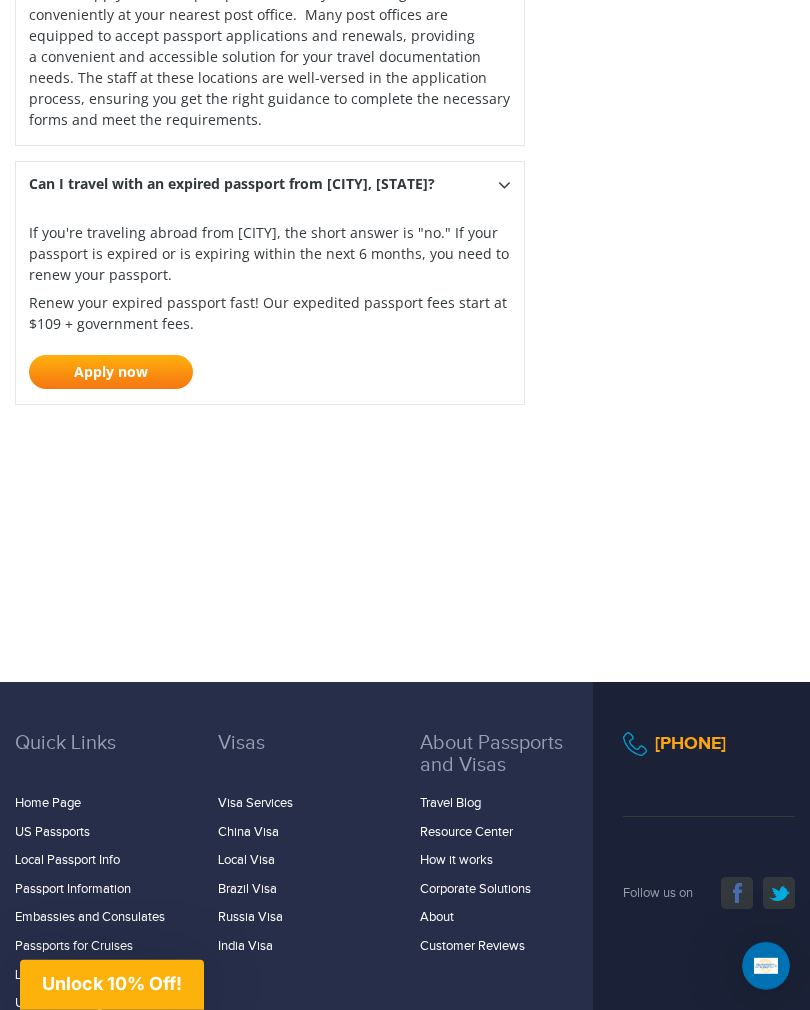 scroll, scrollTop: 3366, scrollLeft: 0, axis: vertical 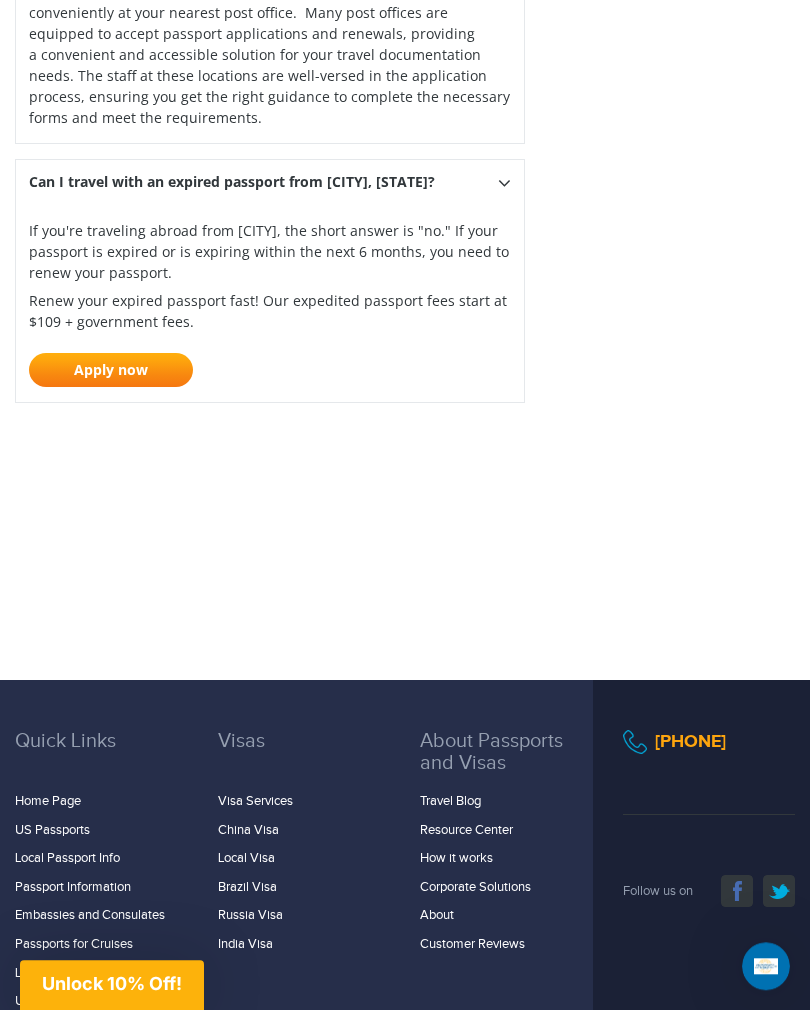 click on "Apply now" at bounding box center [111, 370] 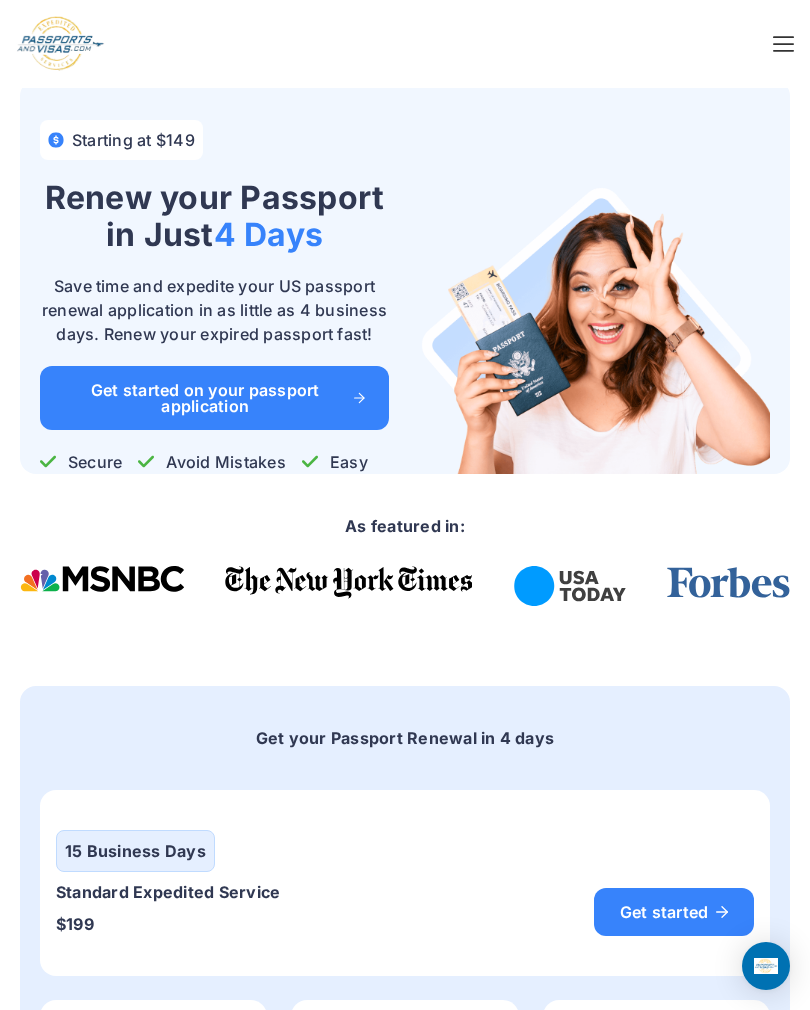 scroll, scrollTop: 0, scrollLeft: 0, axis: both 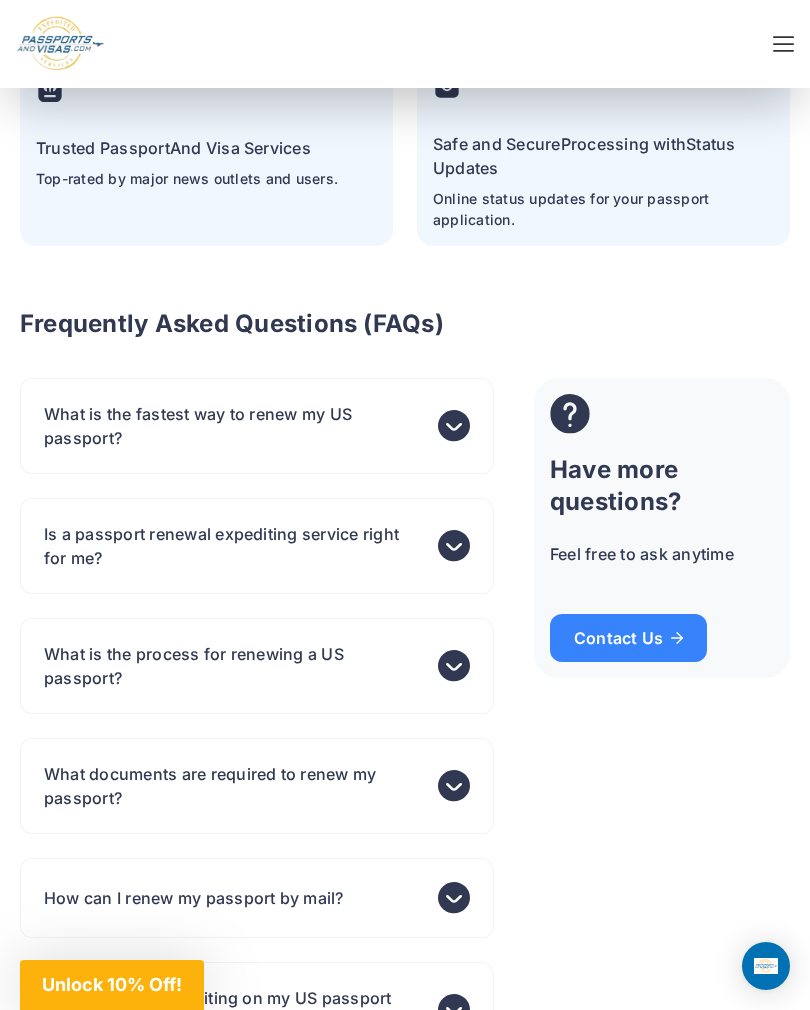 click on "Have more
questions?
Feel free to ask anytime
Contact Us" at bounding box center [662, 2910] 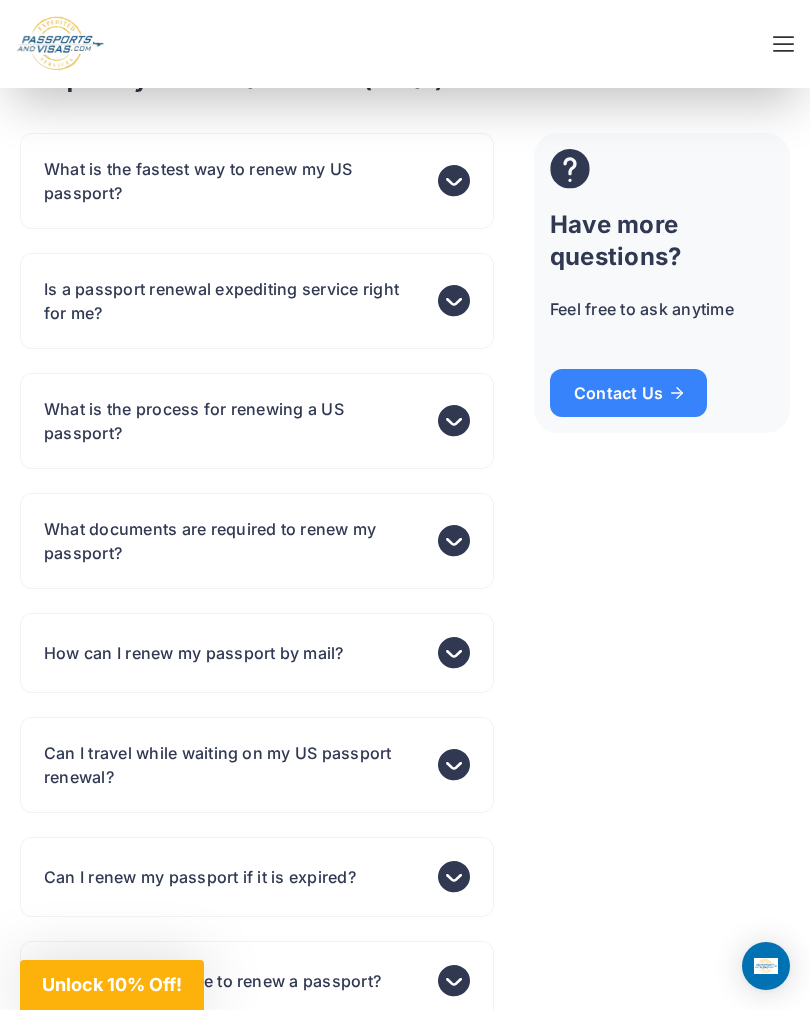 scroll, scrollTop: 5579, scrollLeft: 0, axis: vertical 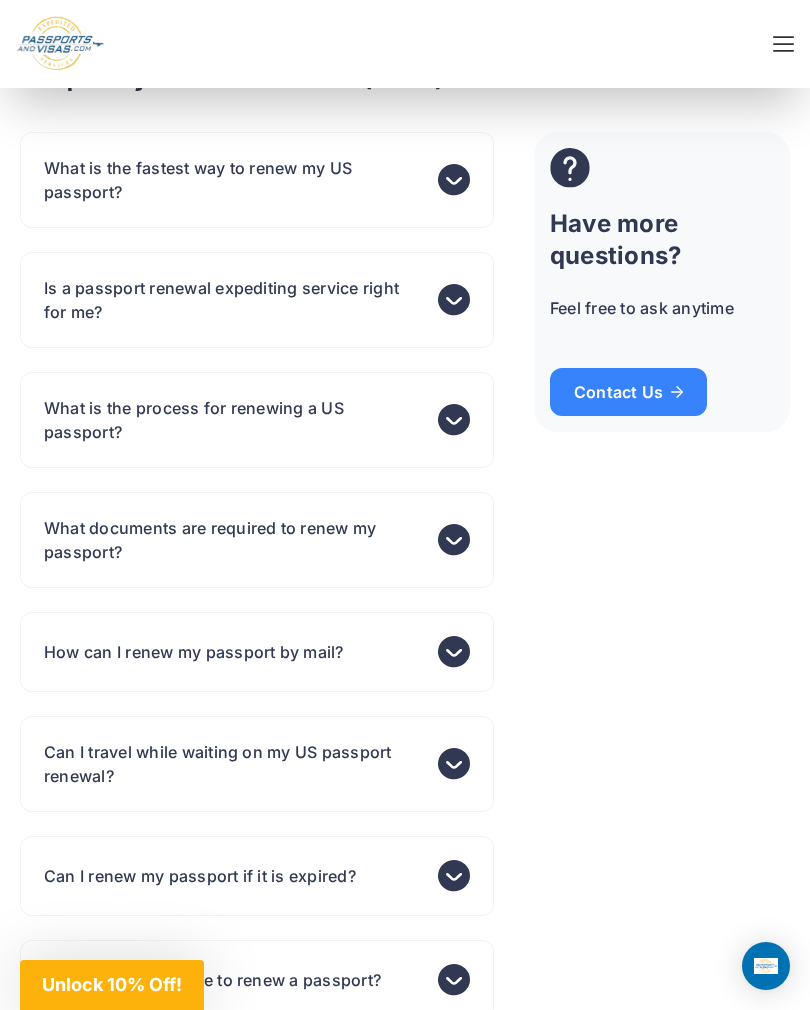 click 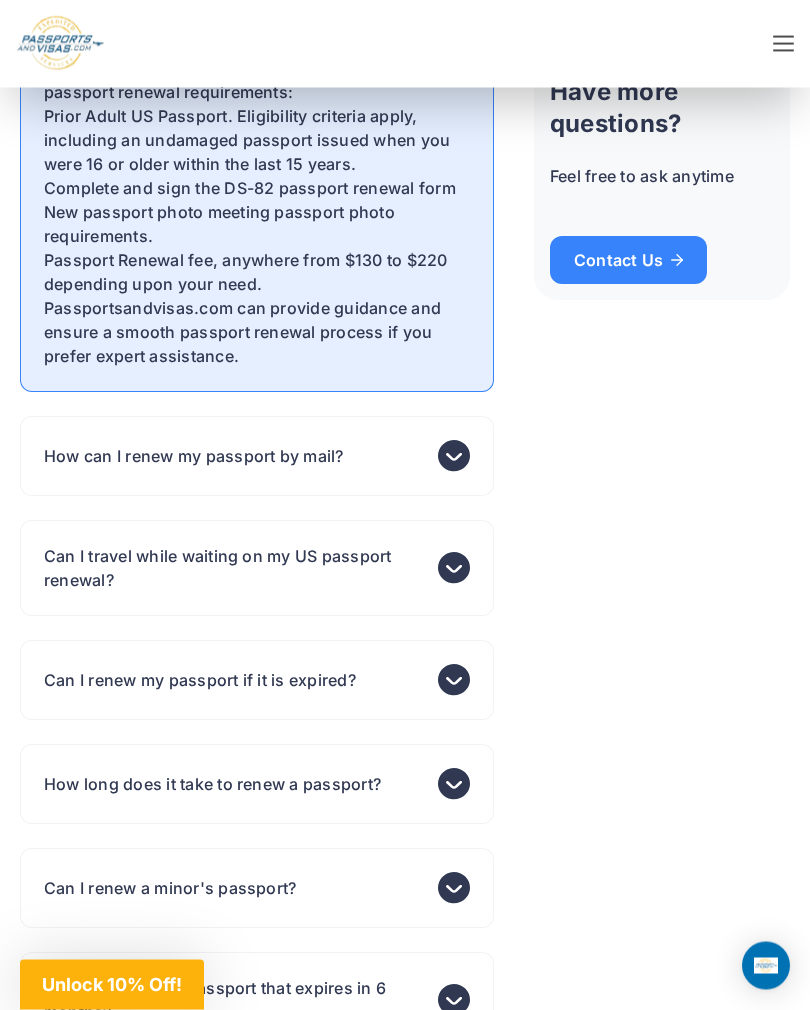 scroll, scrollTop: 6111, scrollLeft: 0, axis: vertical 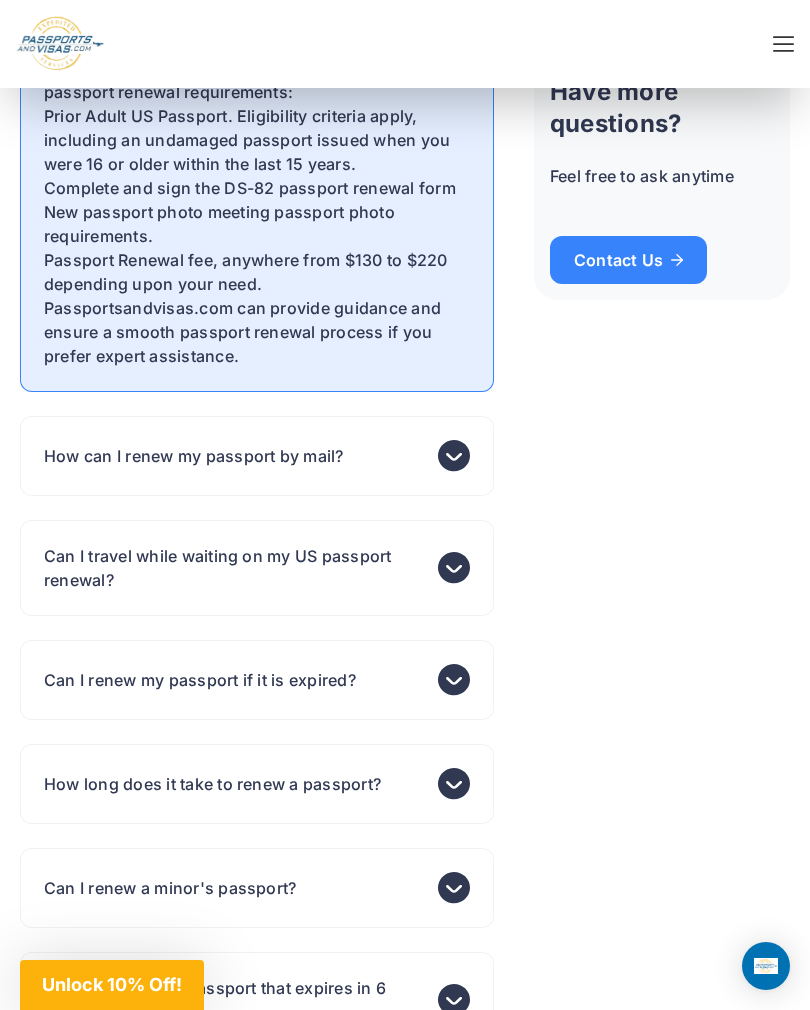 click 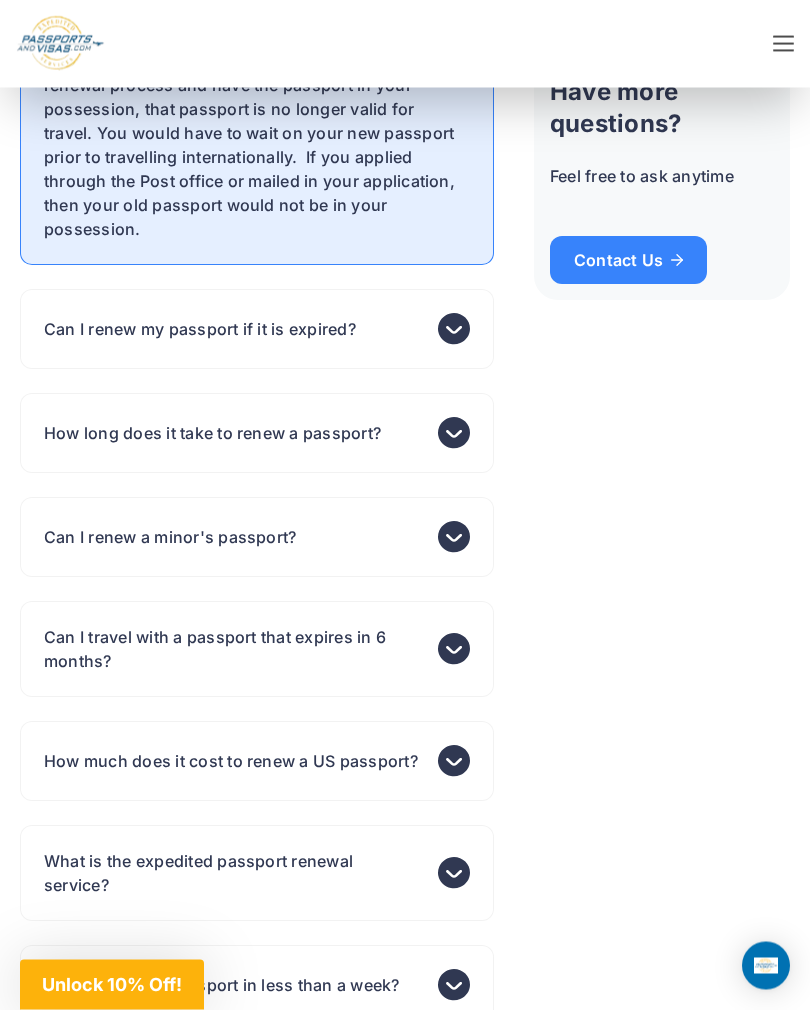scroll, scrollTop: 6342, scrollLeft: 0, axis: vertical 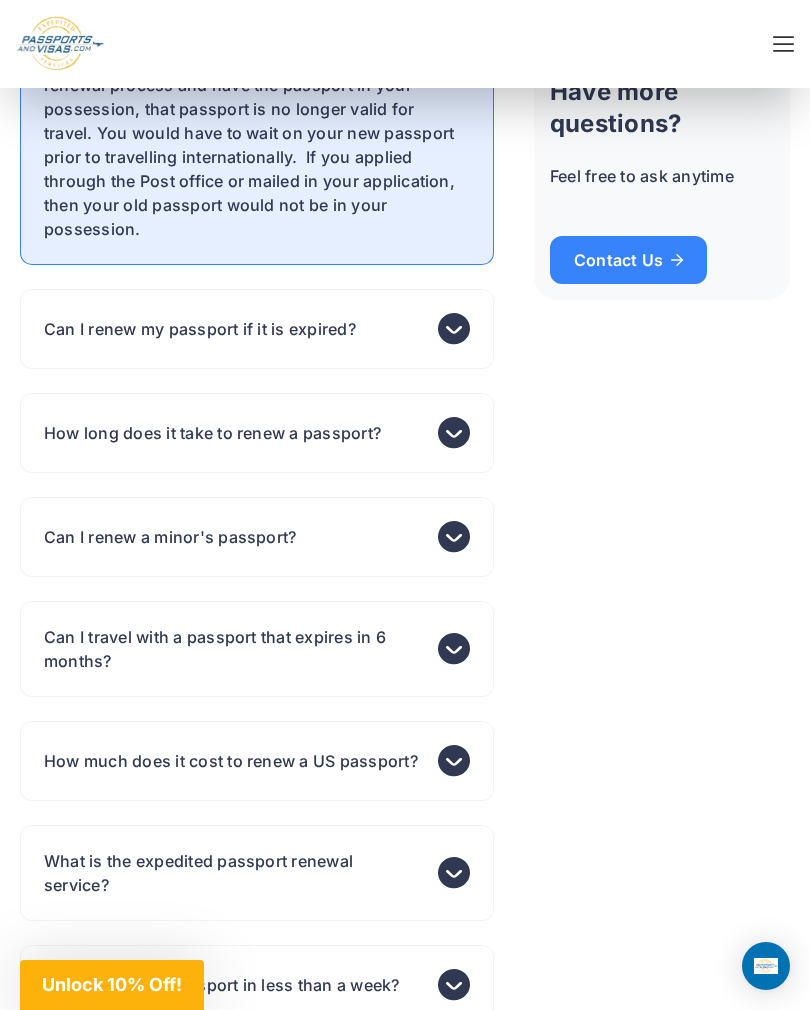 click 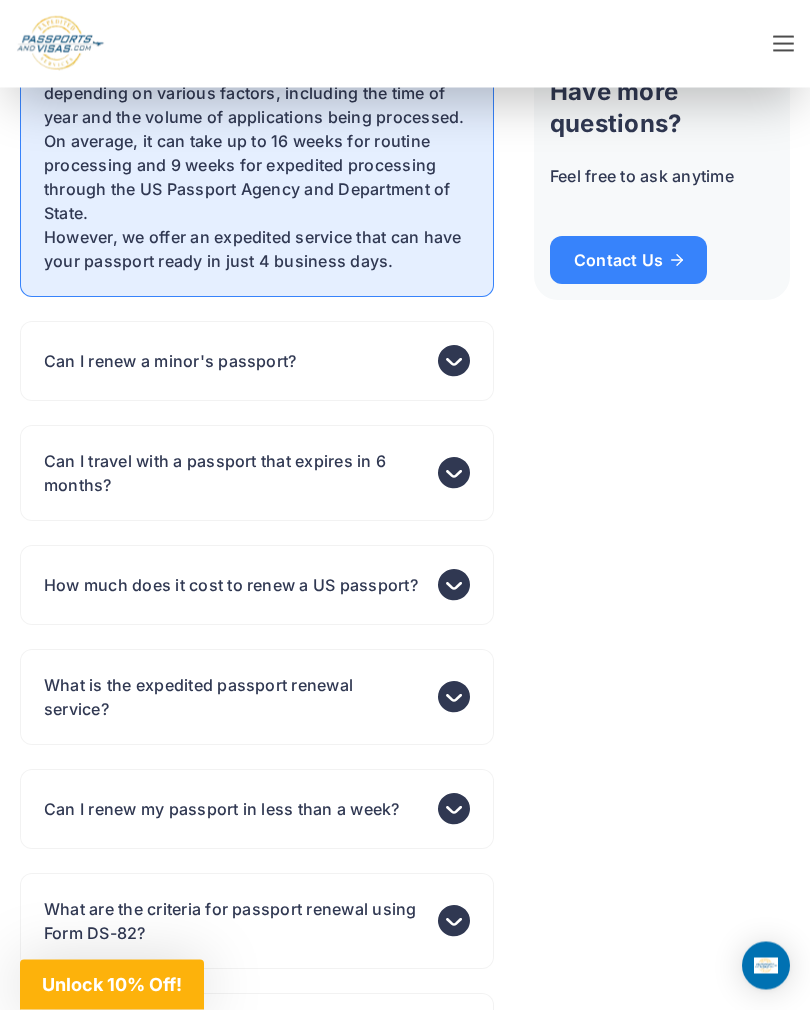 scroll, scrollTop: 6542, scrollLeft: 0, axis: vertical 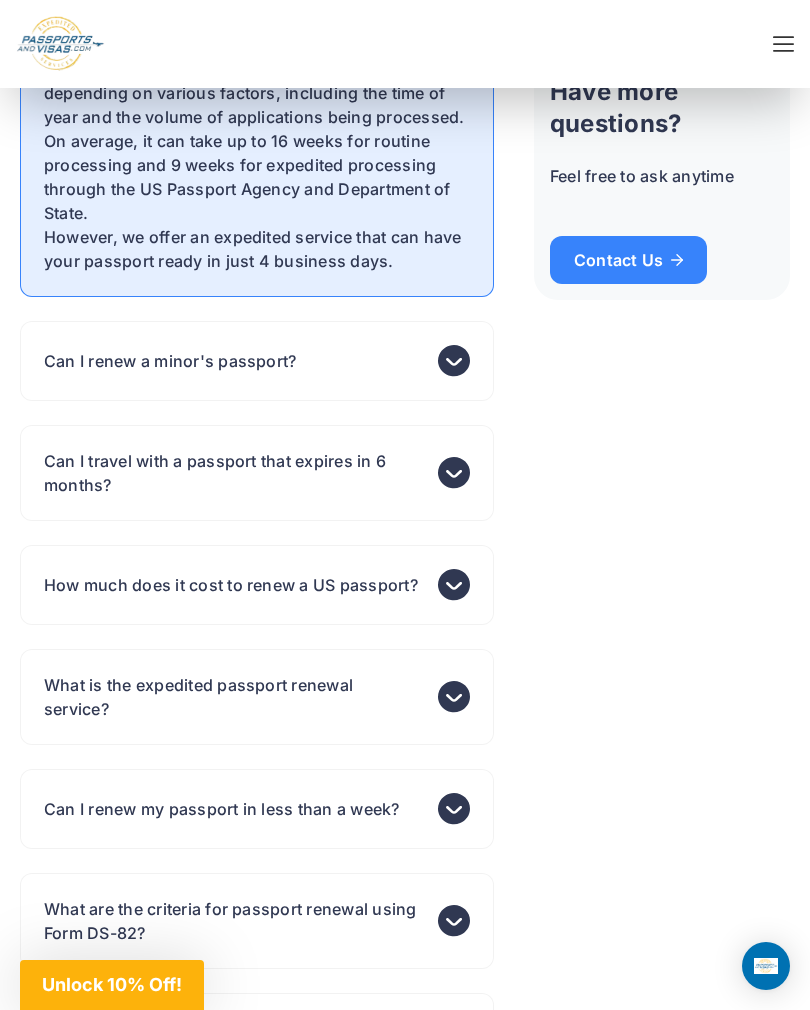 click 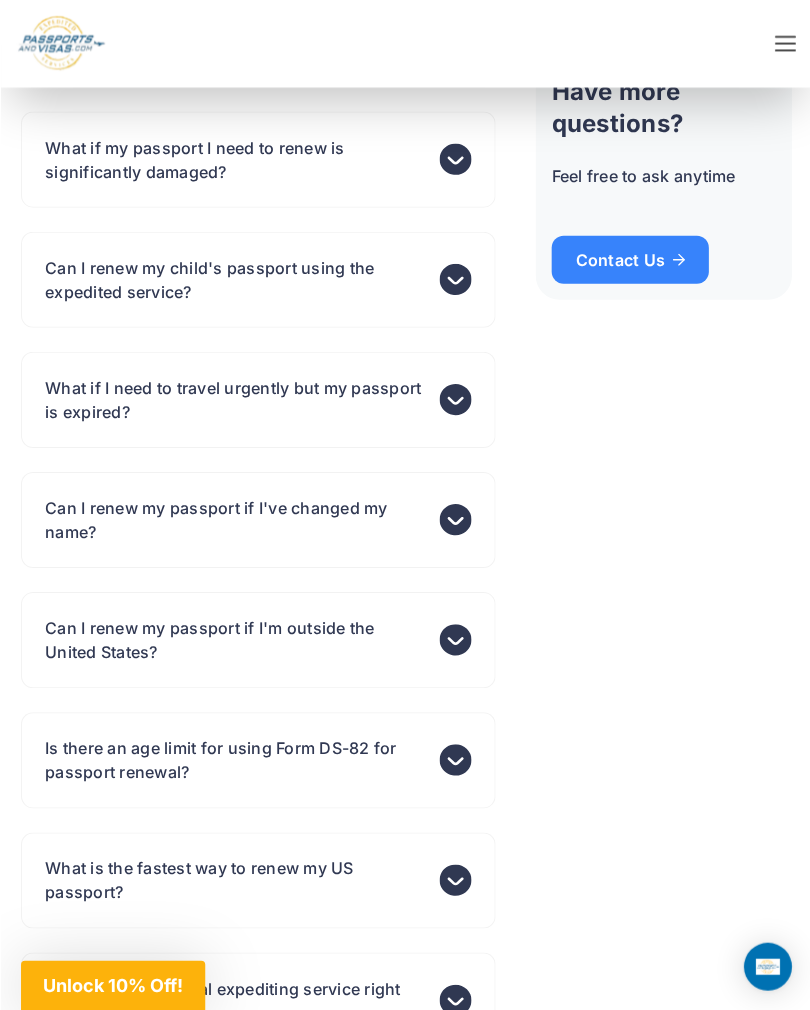 scroll, scrollTop: 7592, scrollLeft: 0, axis: vertical 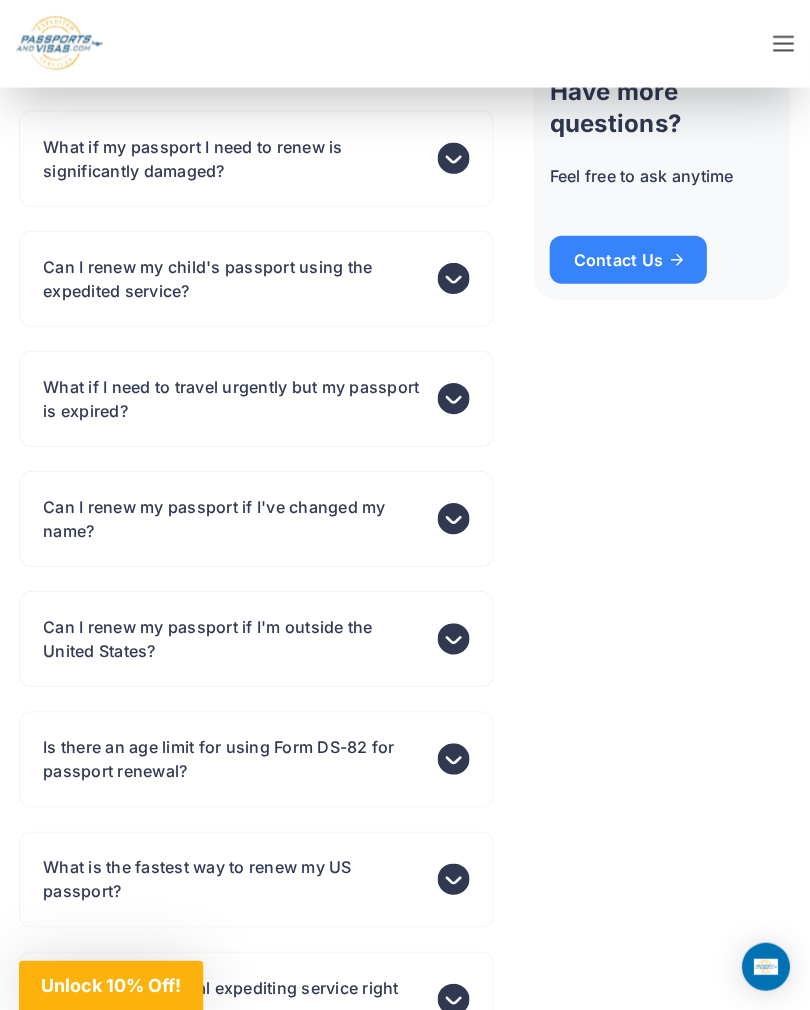 click 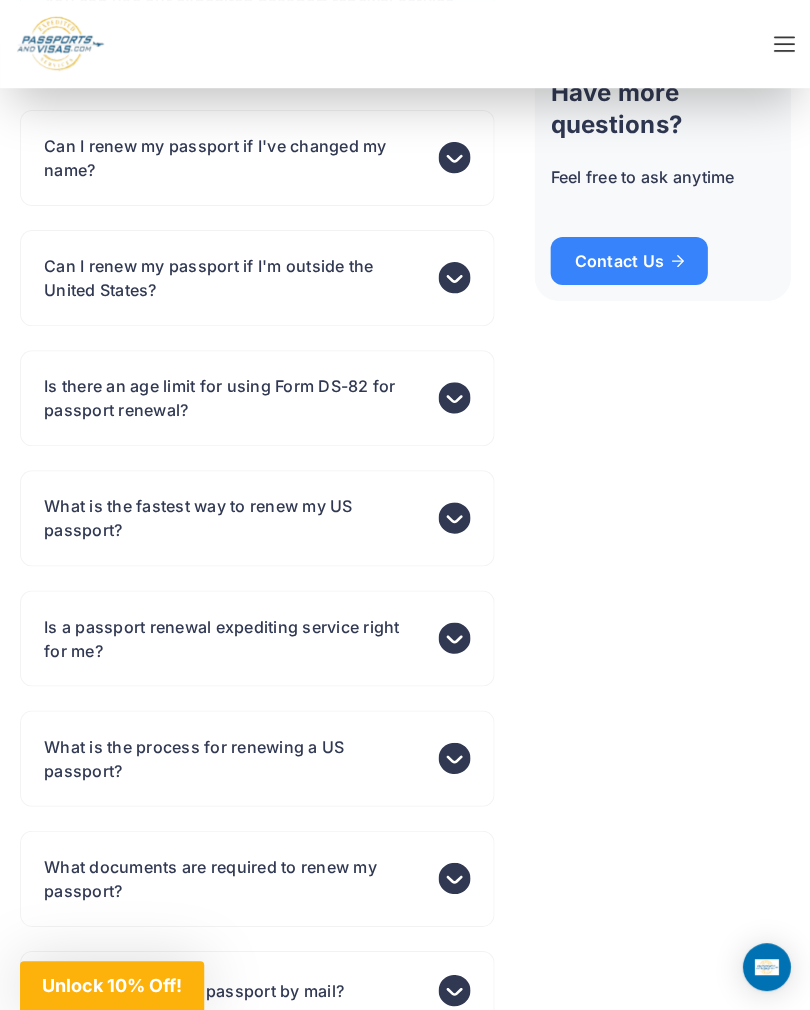 scroll, scrollTop: 7881, scrollLeft: 0, axis: vertical 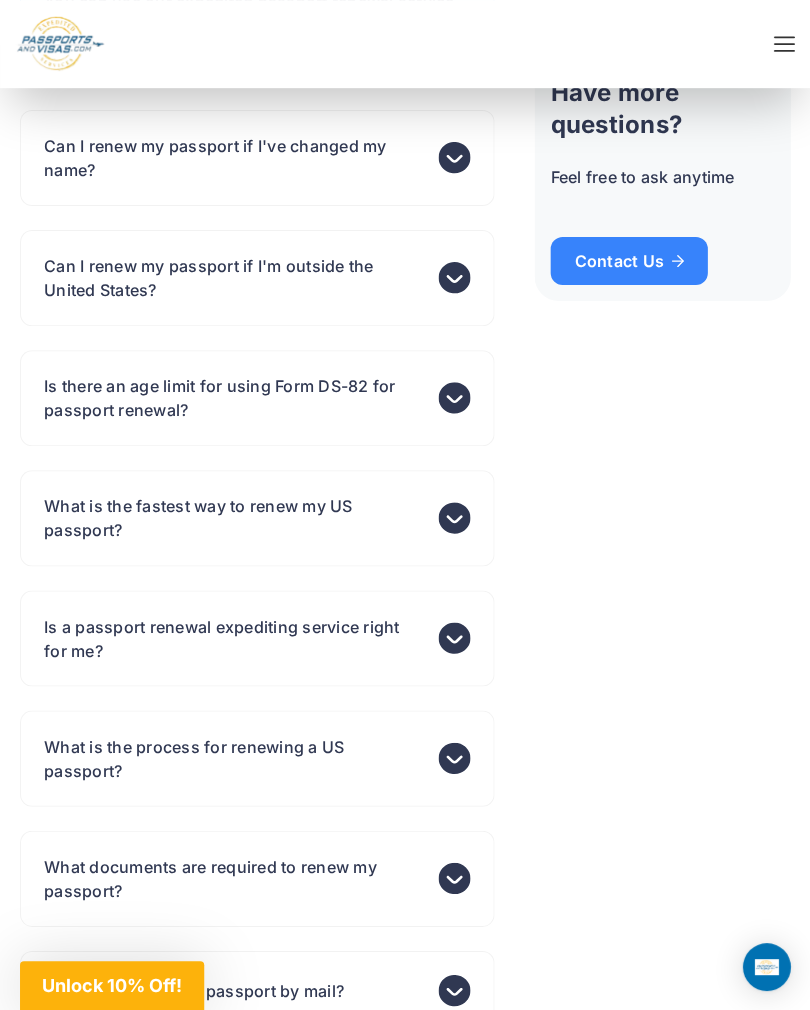 click 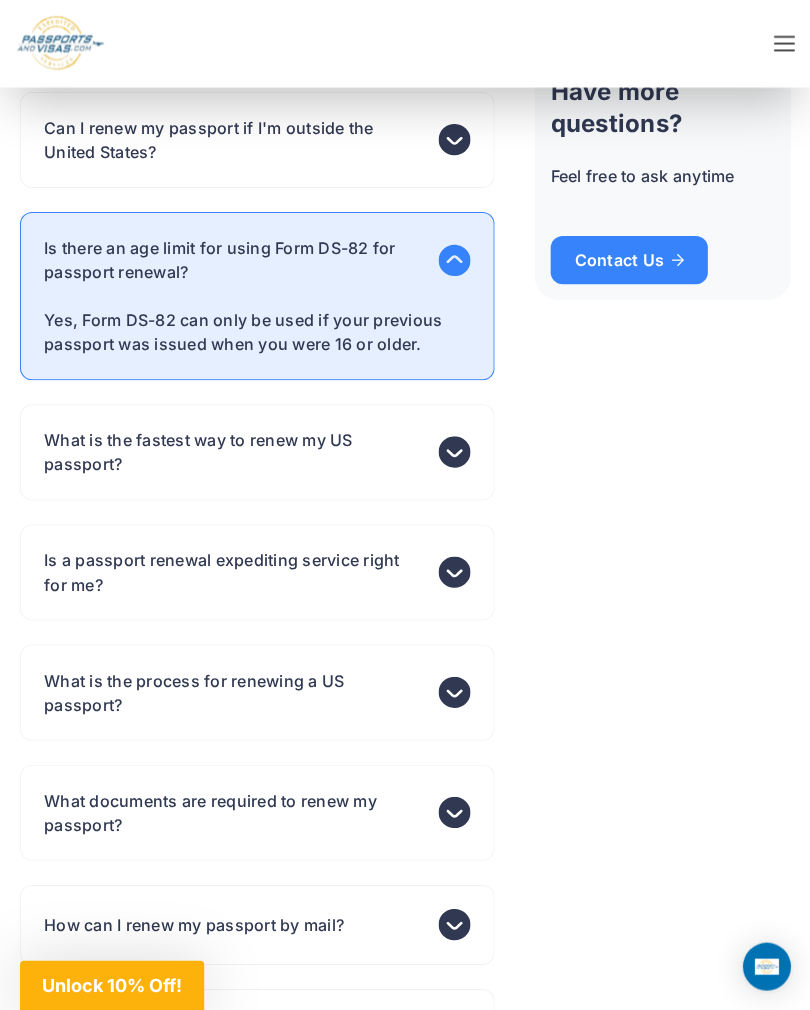 scroll, scrollTop: 7923, scrollLeft: 0, axis: vertical 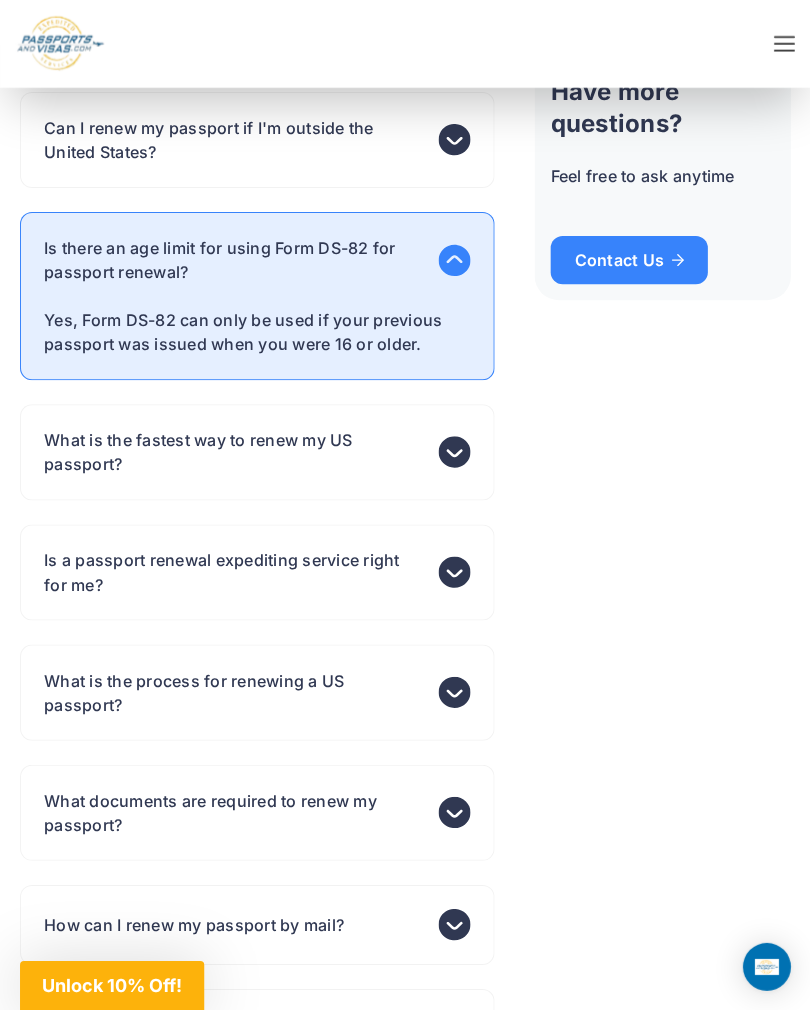 click 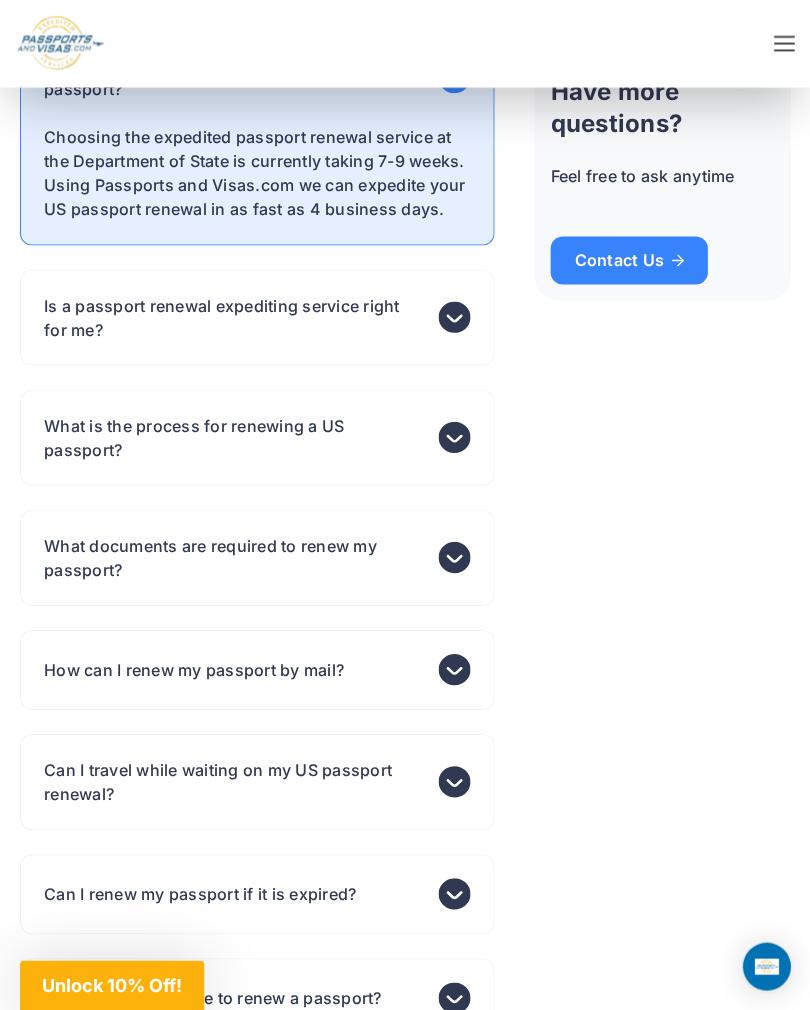 scroll, scrollTop: 8225, scrollLeft: 0, axis: vertical 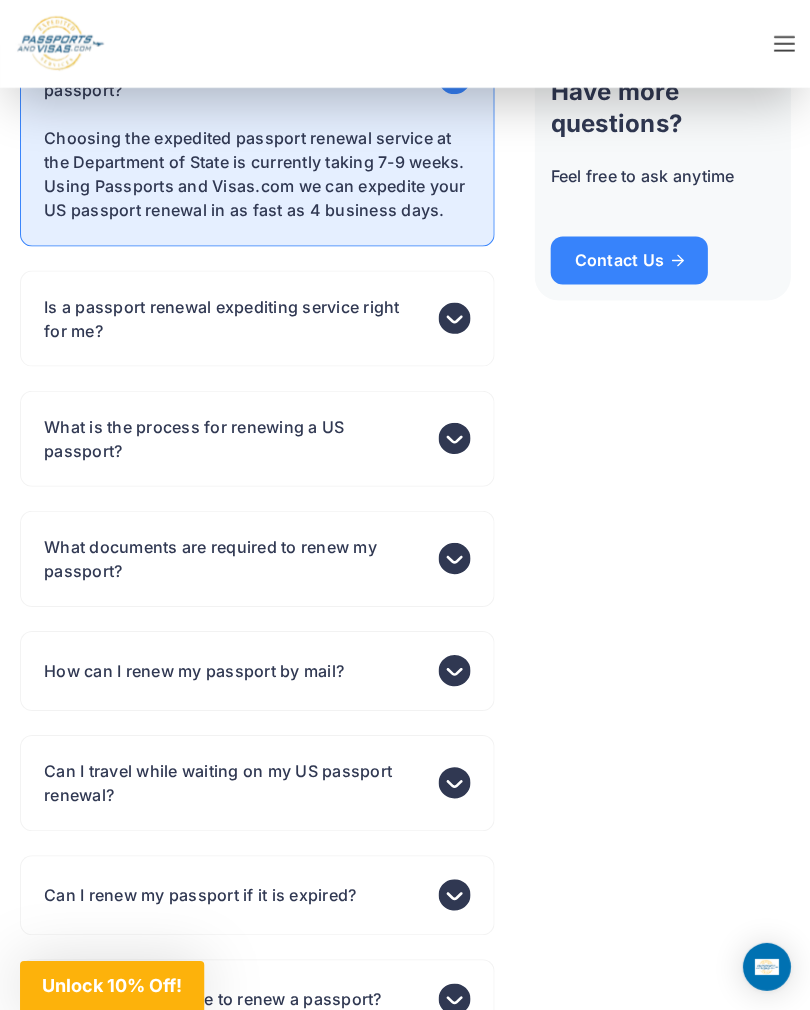 click 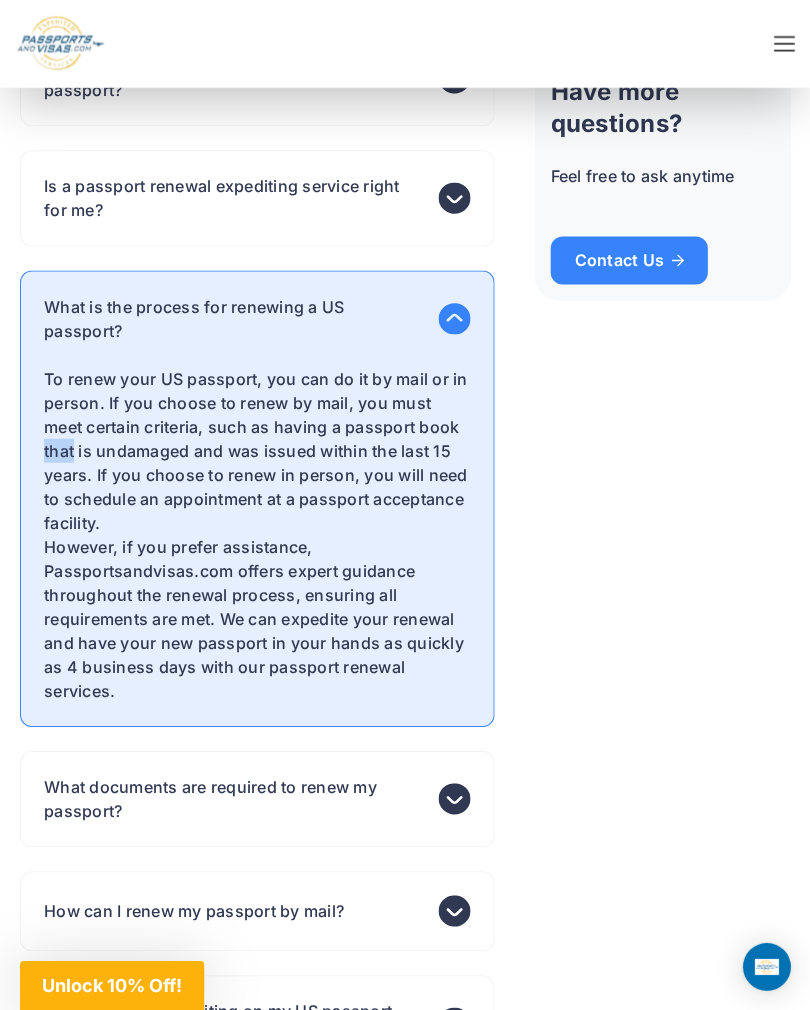 scroll, scrollTop: 8225, scrollLeft: 0, axis: vertical 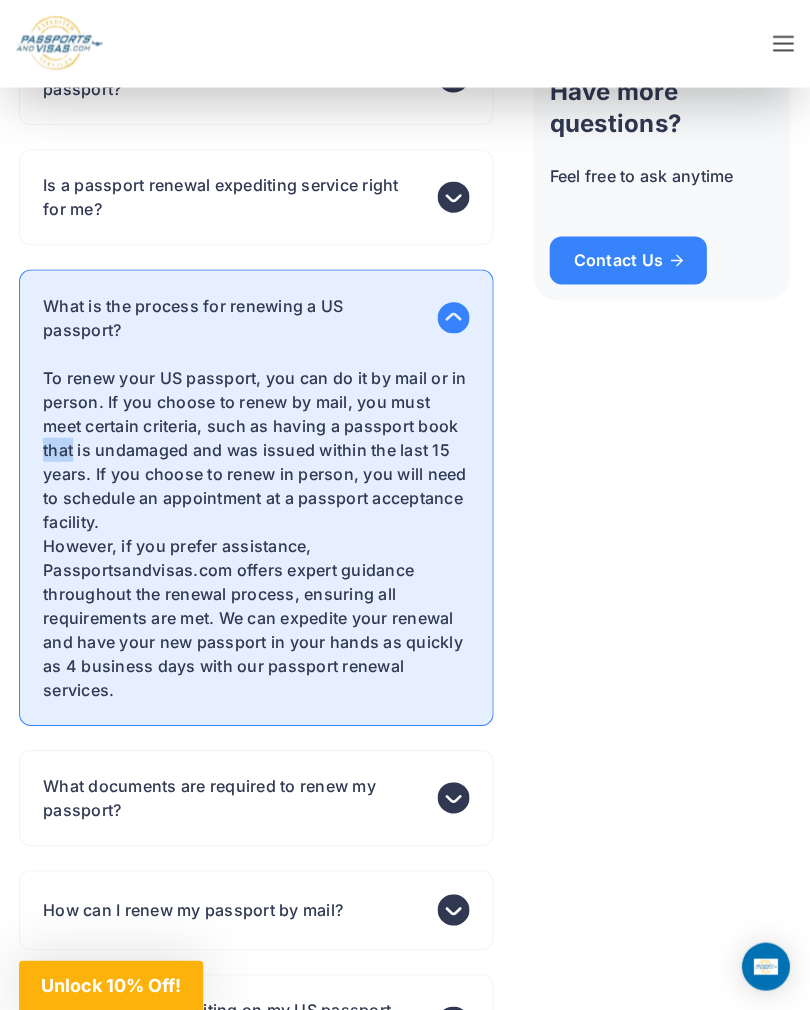 click on "Have more
questions?
Feel free to ask anytime
Contact Us" at bounding box center [662, 198] 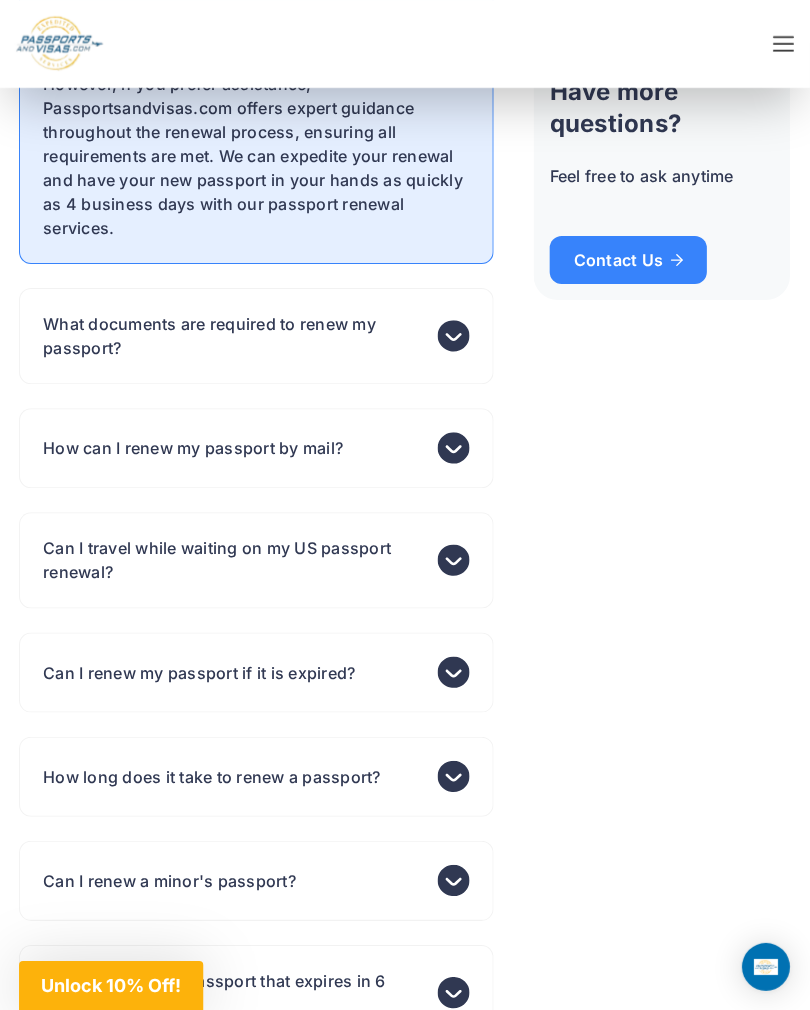 scroll, scrollTop: 8691, scrollLeft: 0, axis: vertical 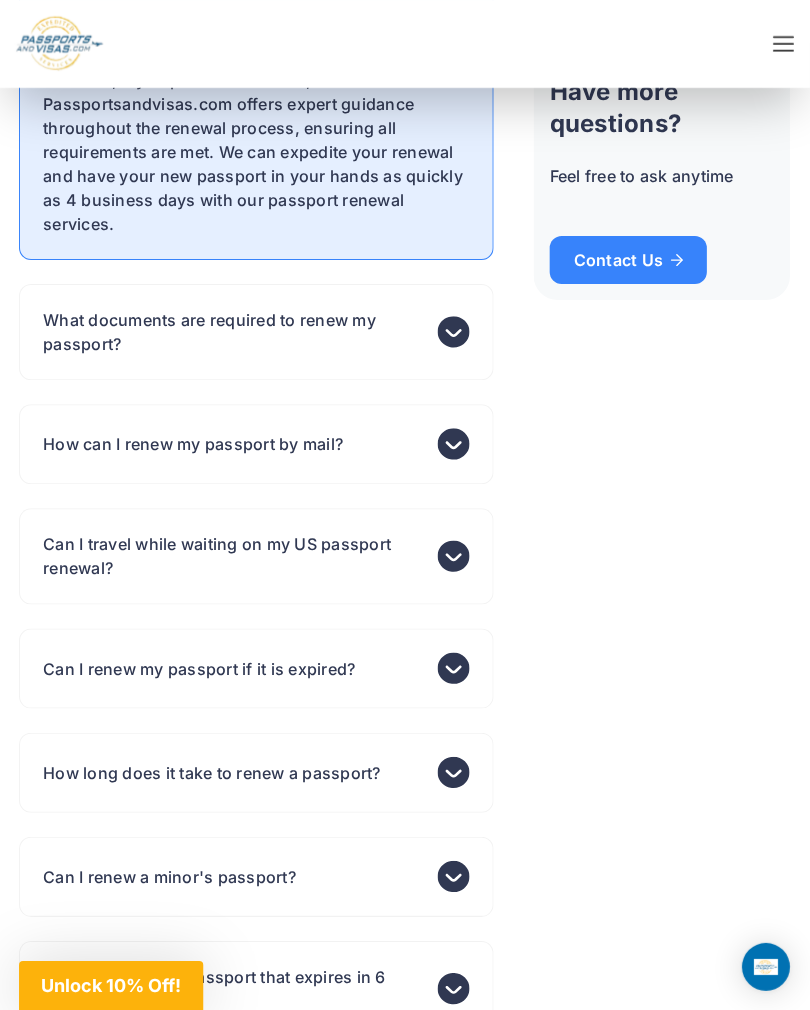 click 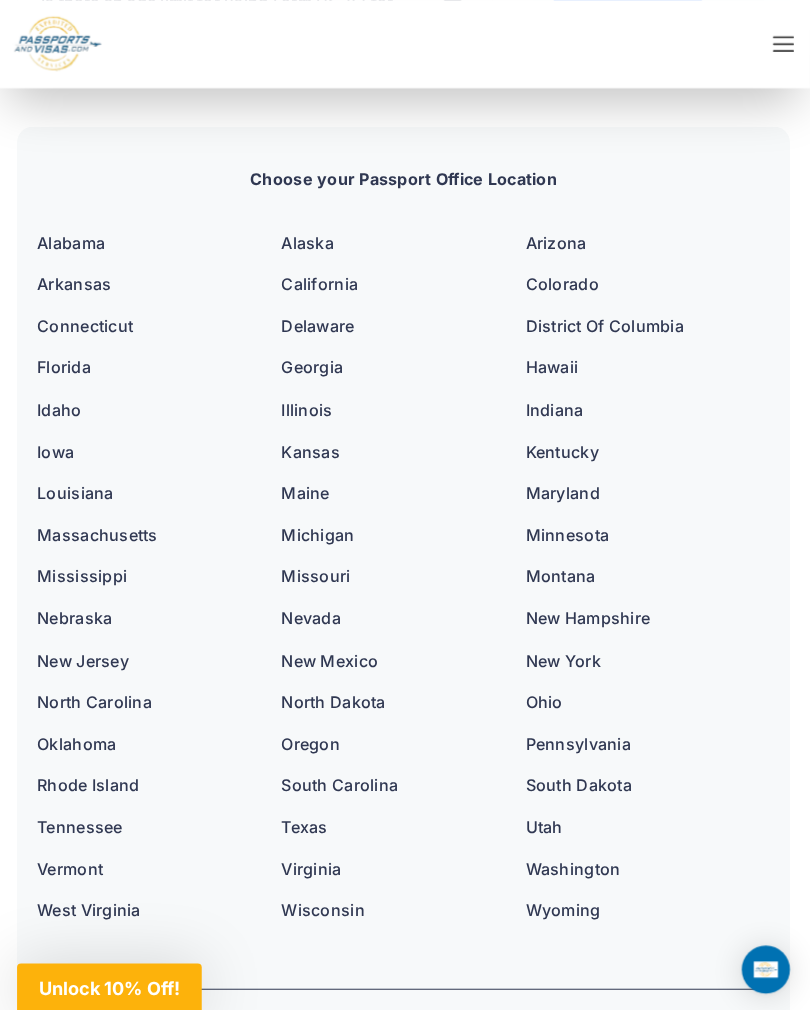 scroll, scrollTop: 11051, scrollLeft: 0, axis: vertical 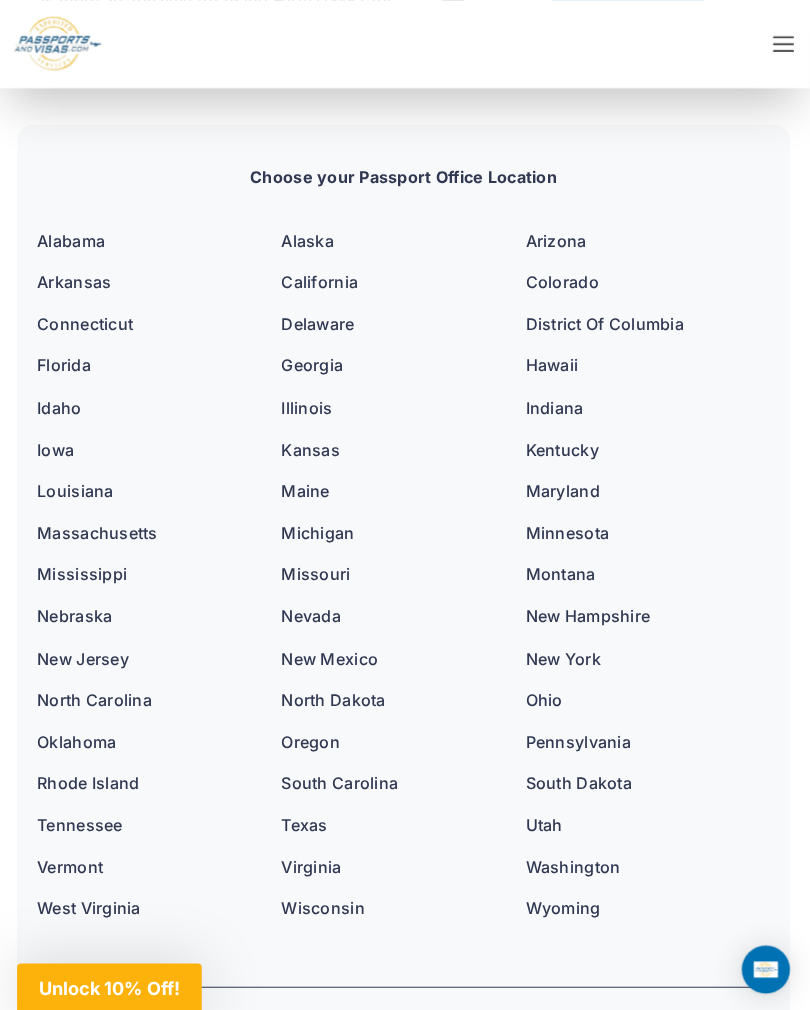 click on "Georgia" at bounding box center (314, 364) 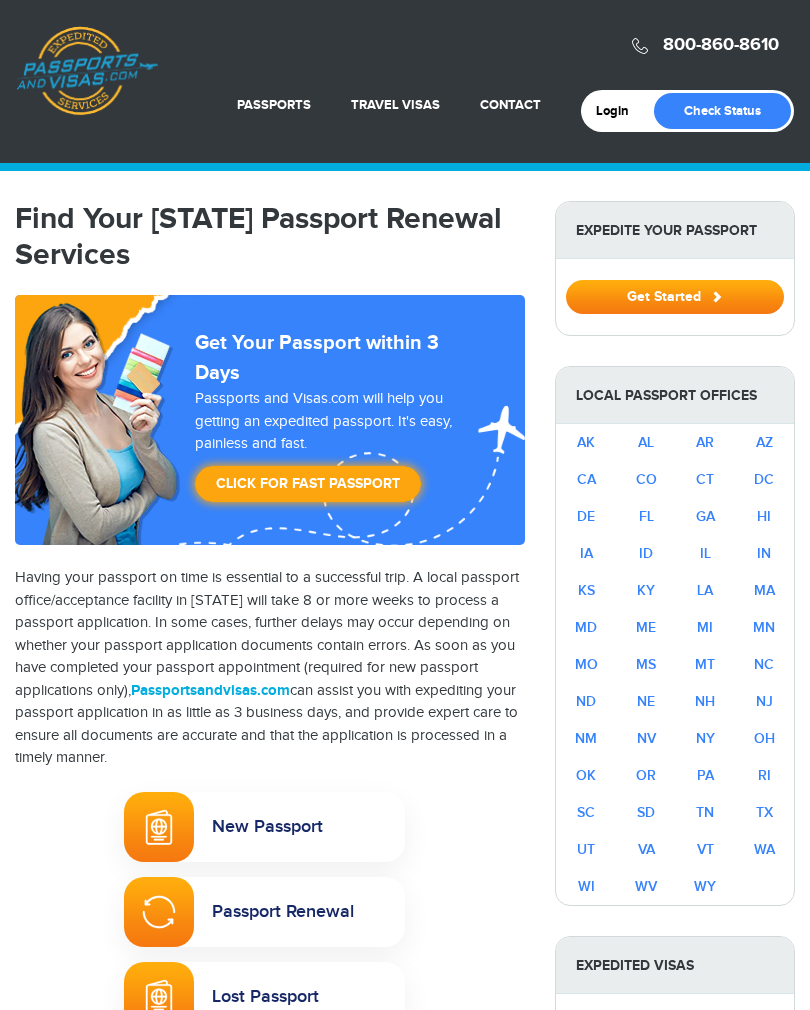 scroll, scrollTop: 0, scrollLeft: 0, axis: both 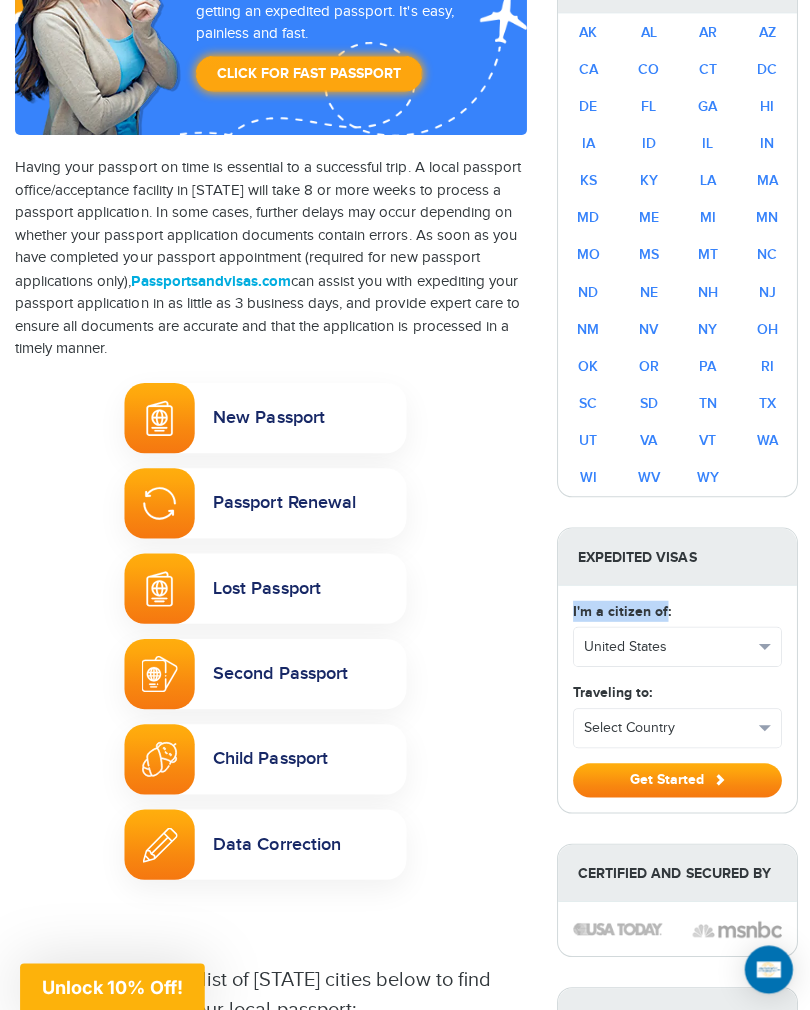 click on "Expedite Your Passport
Get Started
Local Passport Offices
AK
AL
AR
AZ
CA
CO
CT
DC
DE
FL
GA
HI
IA
ID
IL
IN
KS
KY
LA
MA
MD
ME
MI
MN
MO
MS
MT
NC
ND
NE
NH
NJ
NM
NV
NY
OH
OK
OR
PA
RI
SC
SD TN" at bounding box center [675, 613] 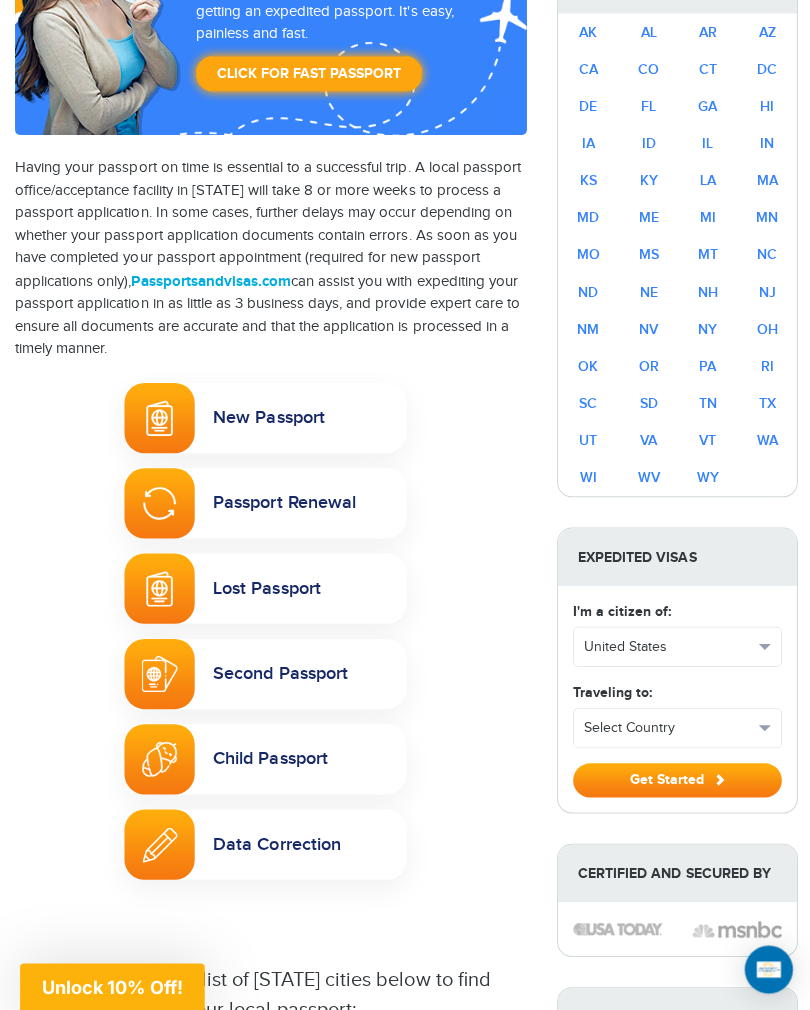 click at bounding box center [159, 502] 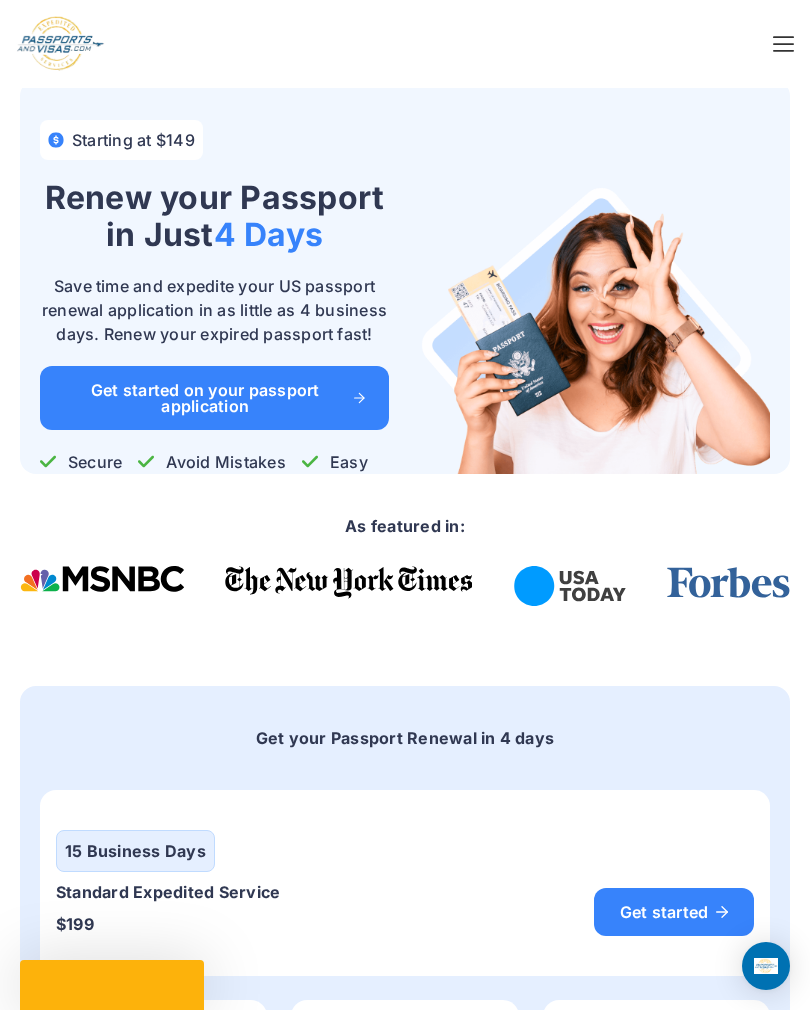 scroll, scrollTop: 0, scrollLeft: 0, axis: both 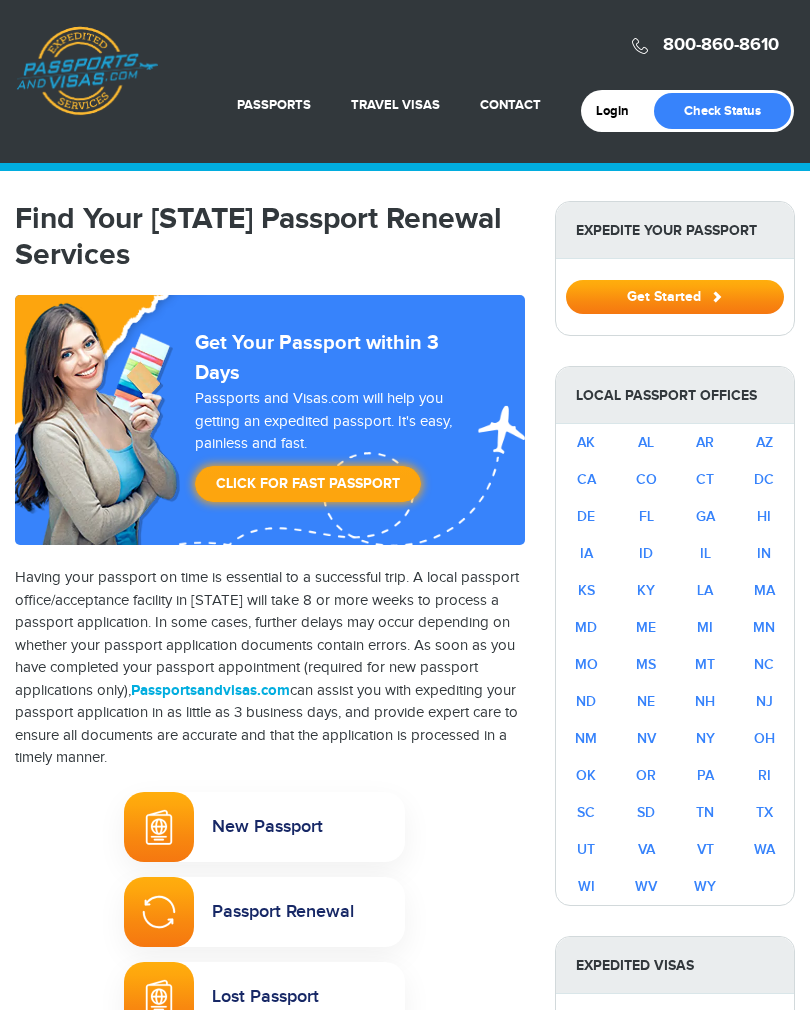 select on "**********" 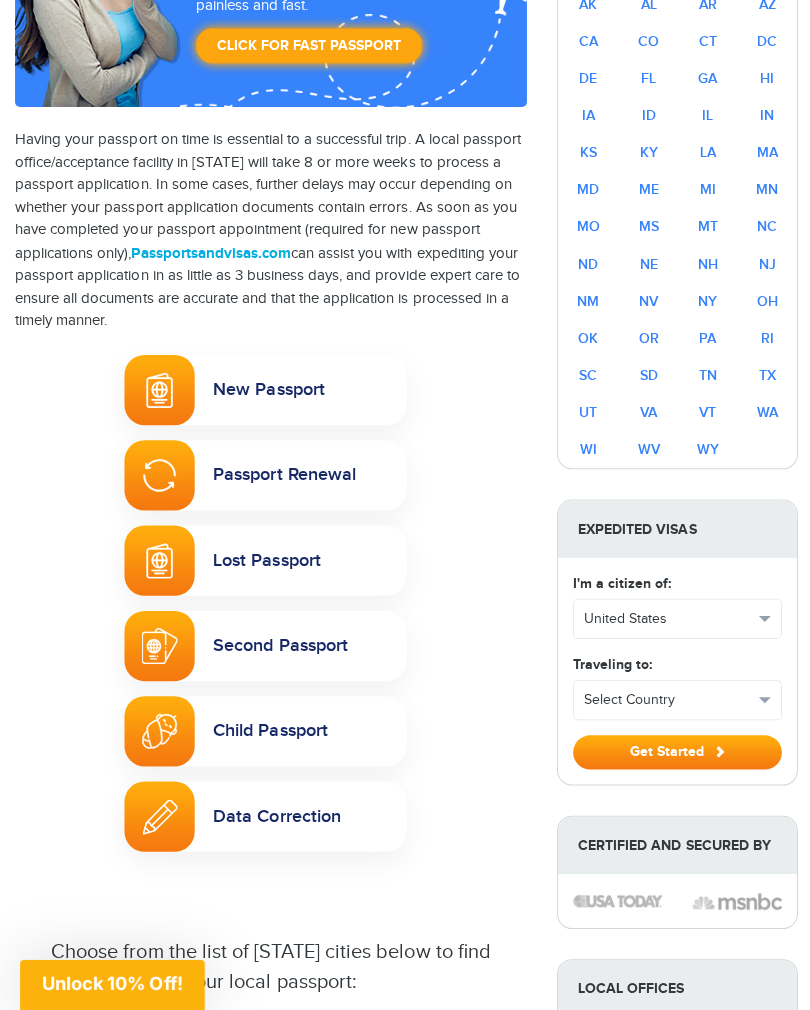 scroll, scrollTop: 439, scrollLeft: 0, axis: vertical 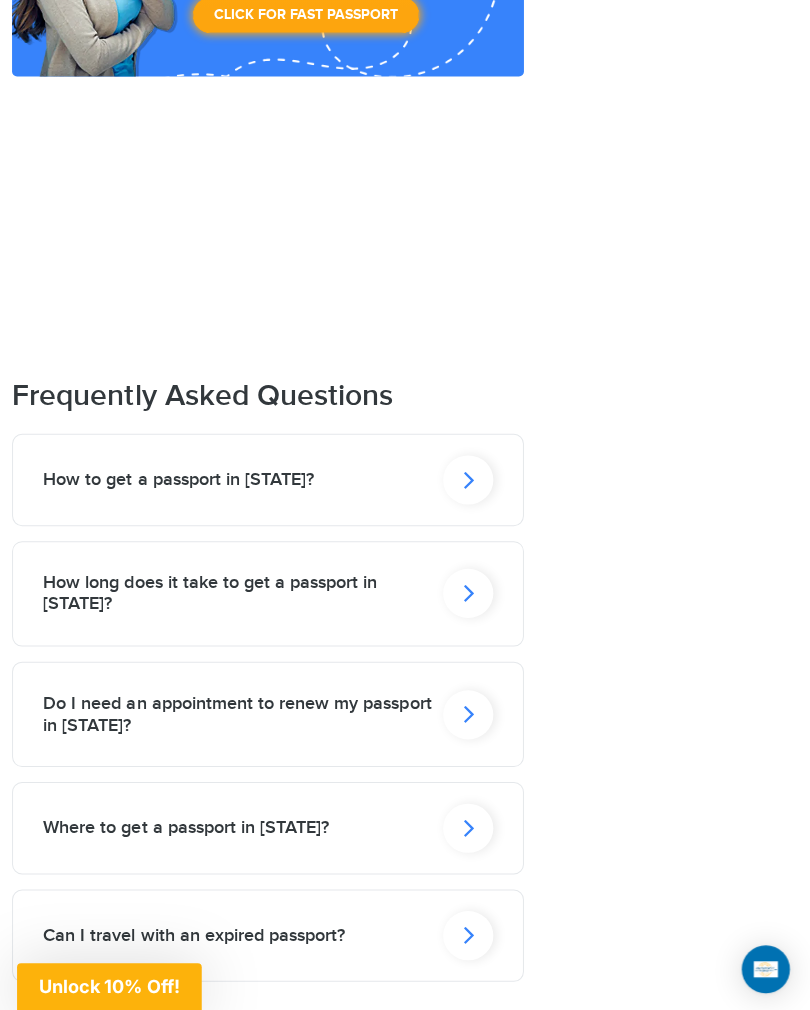 click at bounding box center [469, 477] 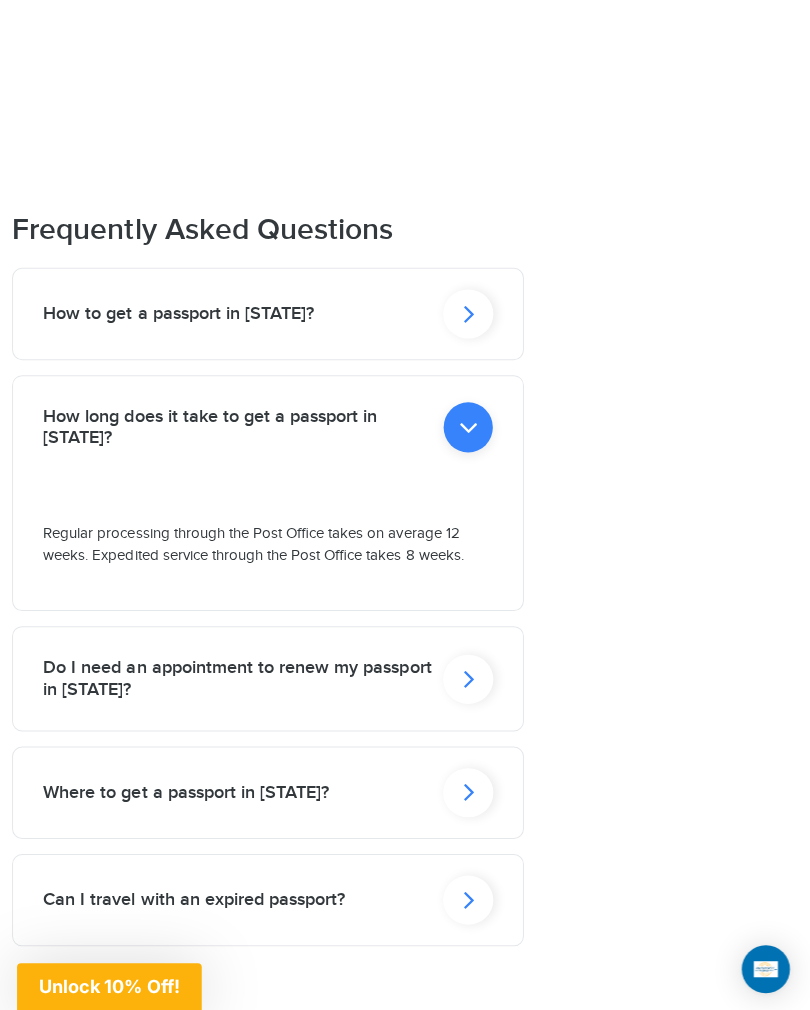 scroll, scrollTop: 3179, scrollLeft: 0, axis: vertical 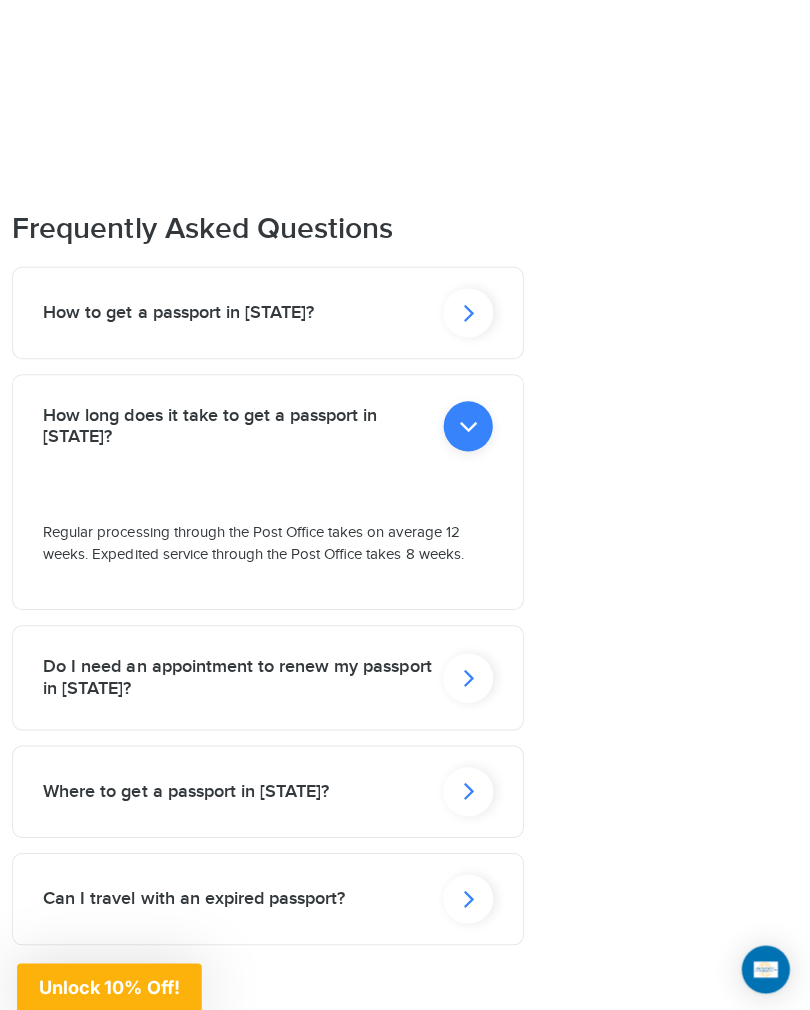 click on "Regular processing through the Post Office takes on average 12 weeks. Expedited service through the Post Office takes 8 weeks." at bounding box center [0, 0] 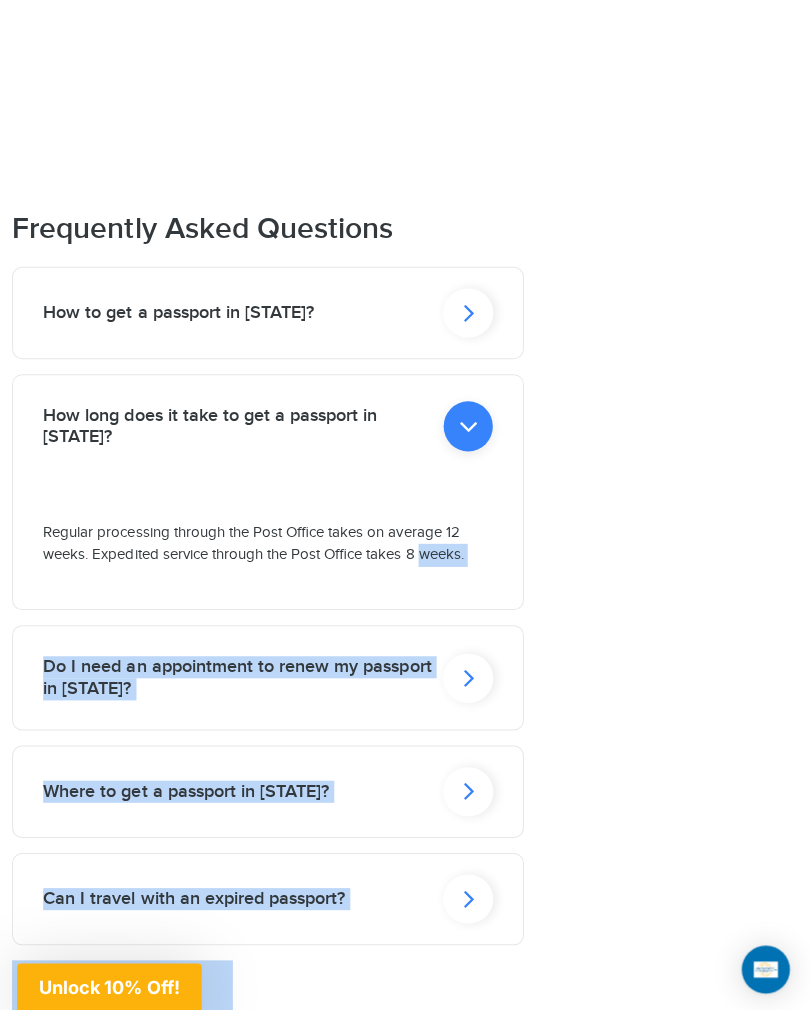 click on "Find Your [STATE] Passport Renewal Services
Get Your Passport within 3 Days
Passports and Visas.com will help you getting an expedited passport. It's easy, painless and fast.
Click for Fast Passport
Having your passport on time is essential to a successful trip. A local passport office/acceptance facility in [STATE]
will take 8 or more weeks to process a passport application.  In some cases, further delays may occur depending on whether your passport application documents contain errors. As soon as you have completed your passport appointment (required for new passport applications only),  Passportsandvisas.com
New Passport
Passport Renewal" at bounding box center [270, -905] 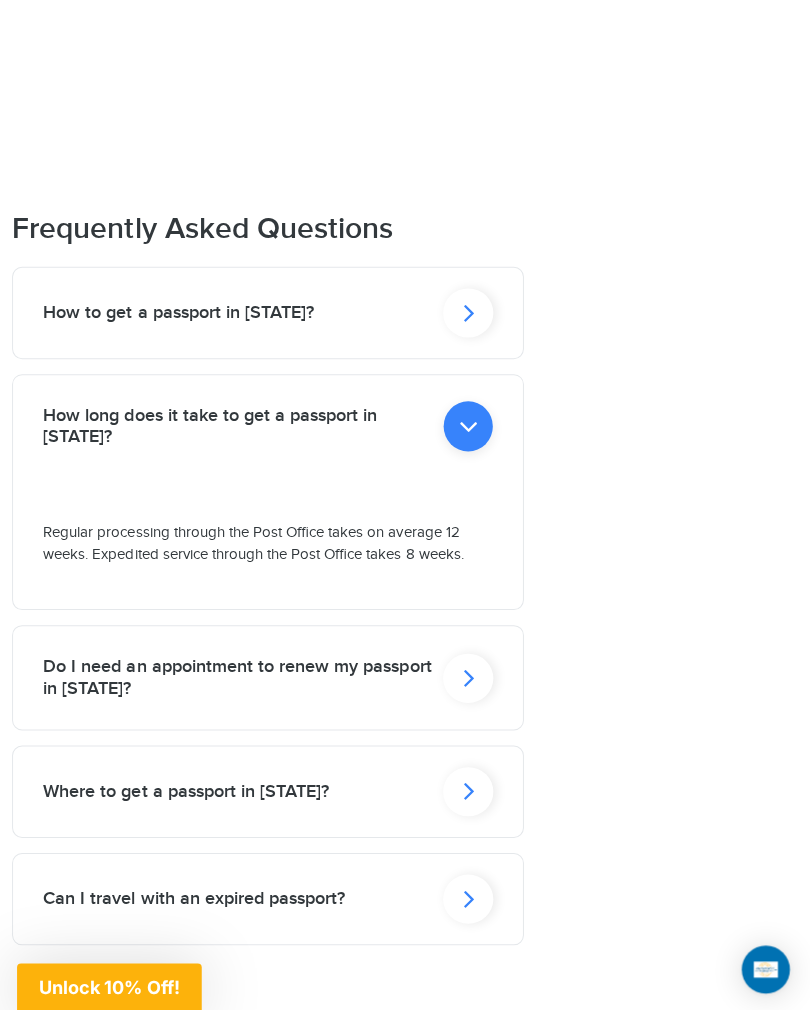 click on "Regular processing through the Post Office takes on average 12 weeks. Expedited service through the Post Office takes 8 weeks." at bounding box center [0, 0] 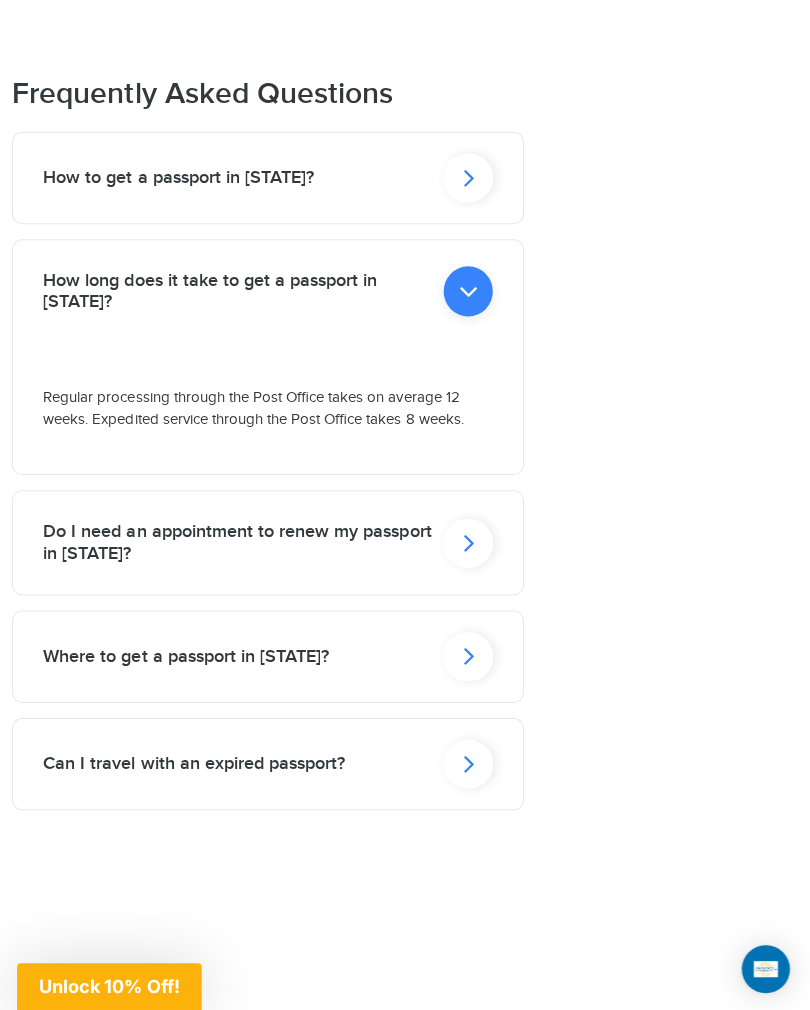 scroll, scrollTop: 3319, scrollLeft: 0, axis: vertical 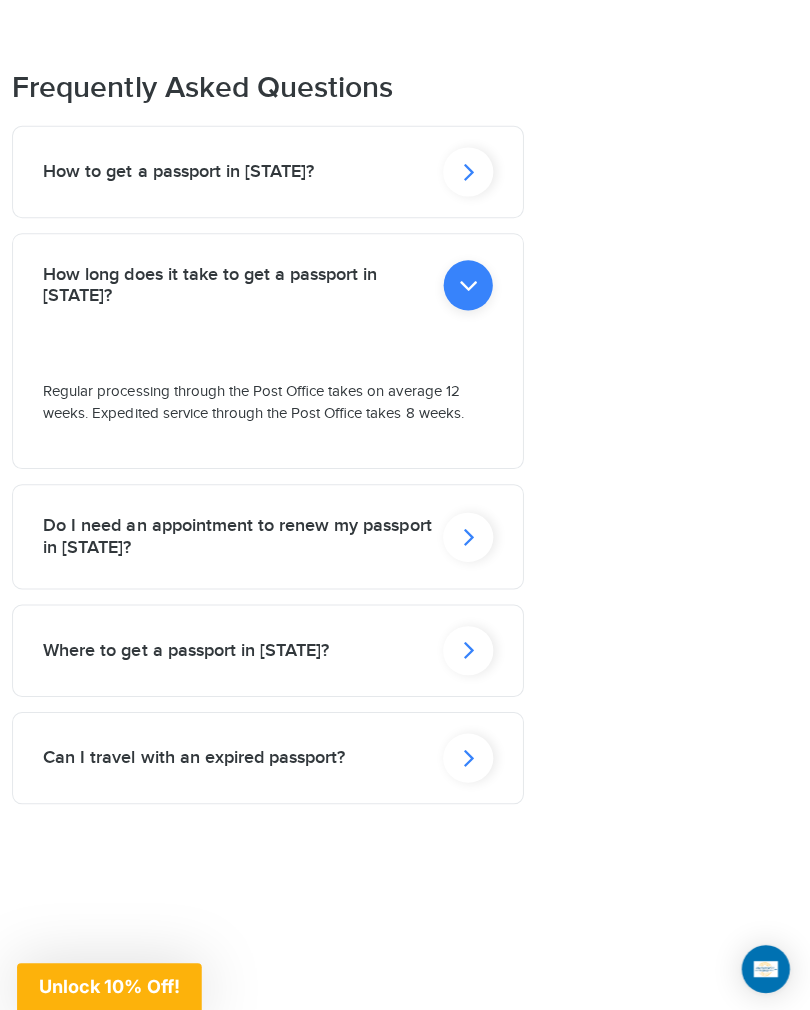 click at bounding box center (469, 171) 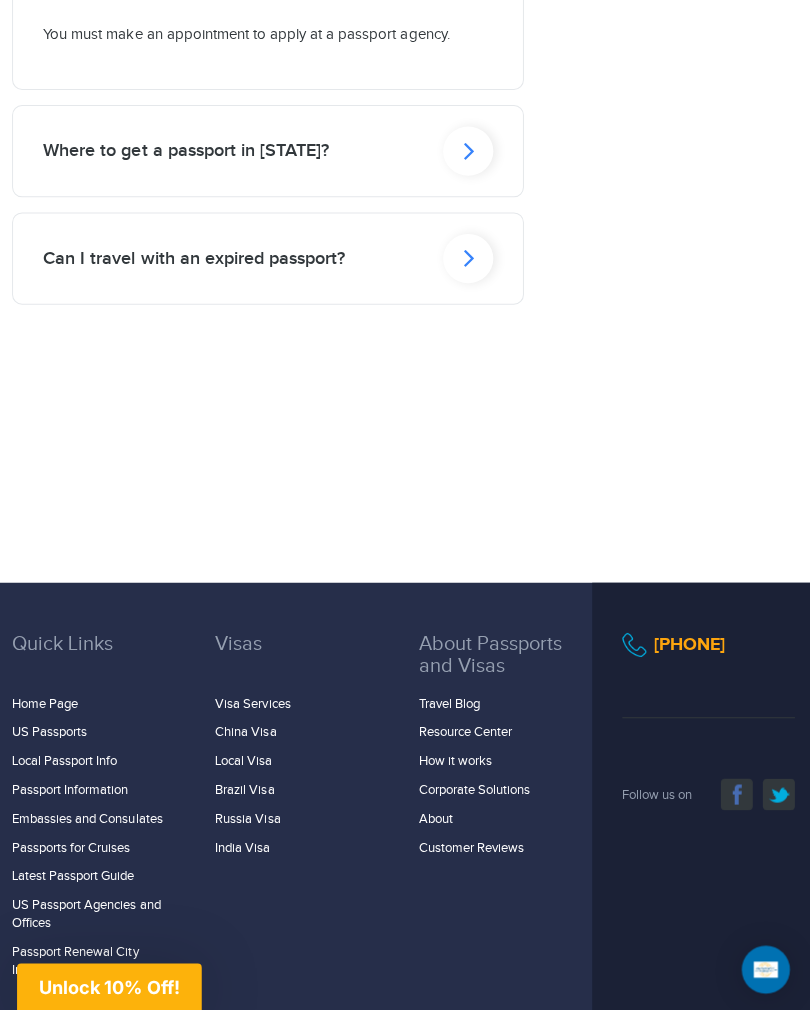 scroll, scrollTop: 3925, scrollLeft: 0, axis: vertical 